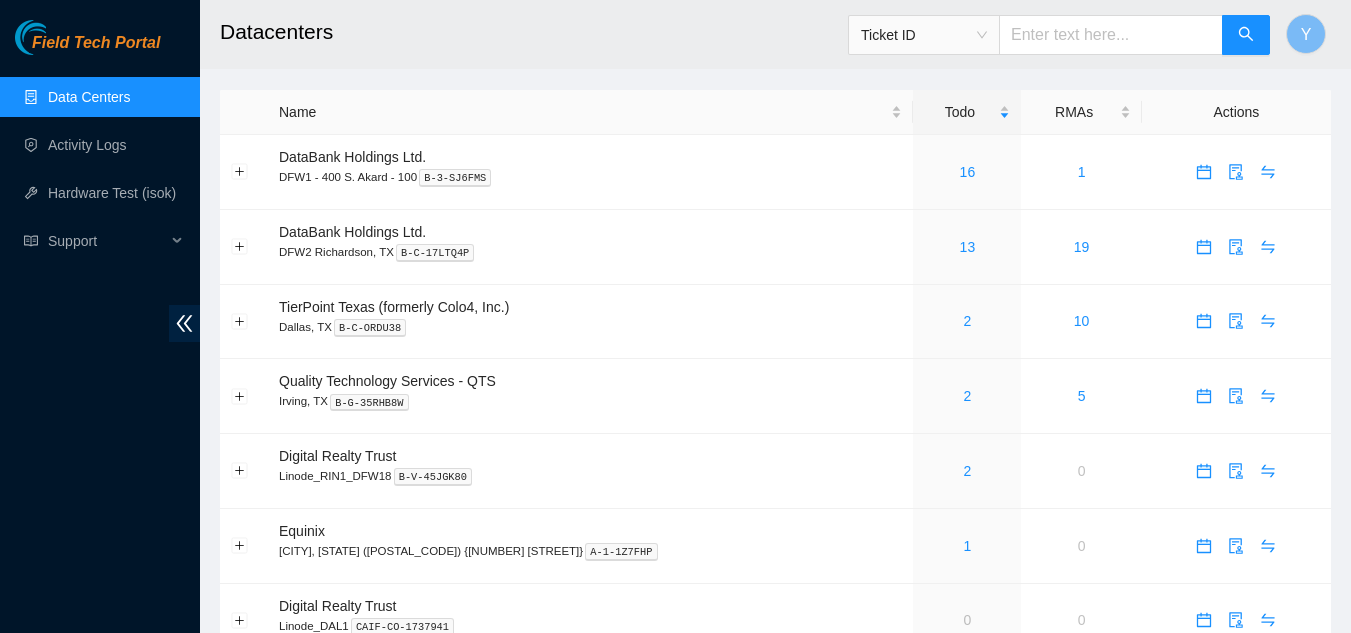 scroll, scrollTop: 0, scrollLeft: 0, axis: both 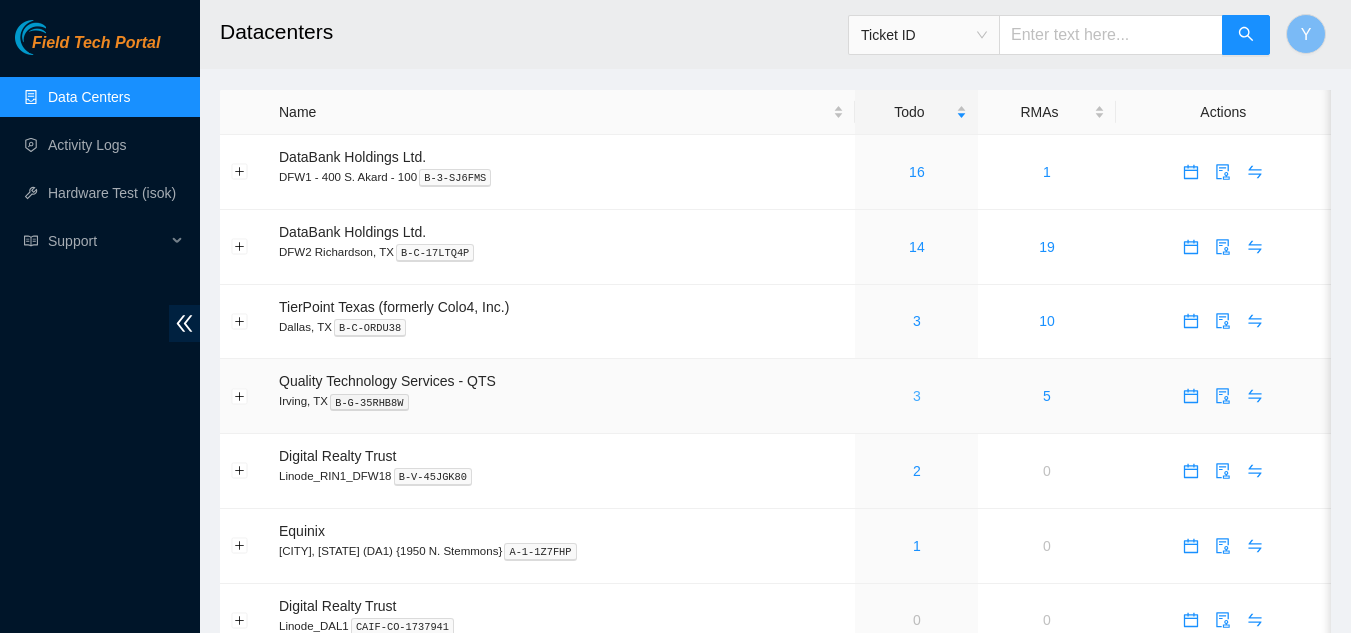 click on "3" at bounding box center [917, 396] 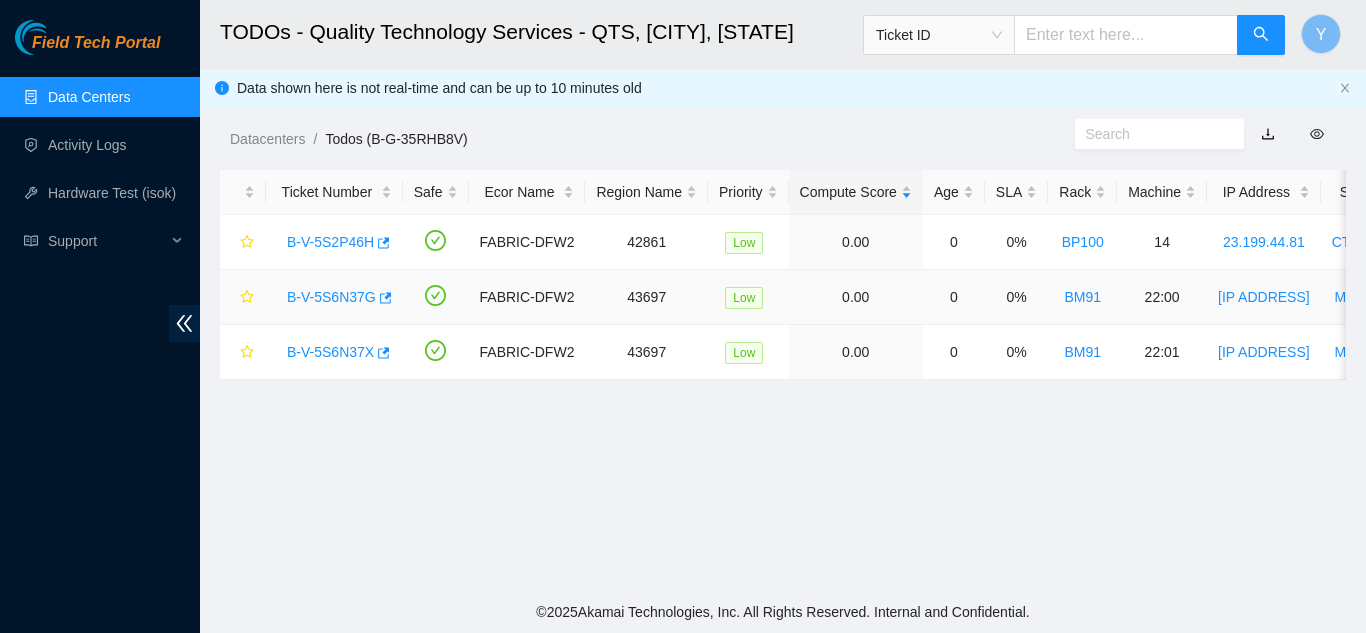 click on "B-V-5S6N37G" at bounding box center [331, 297] 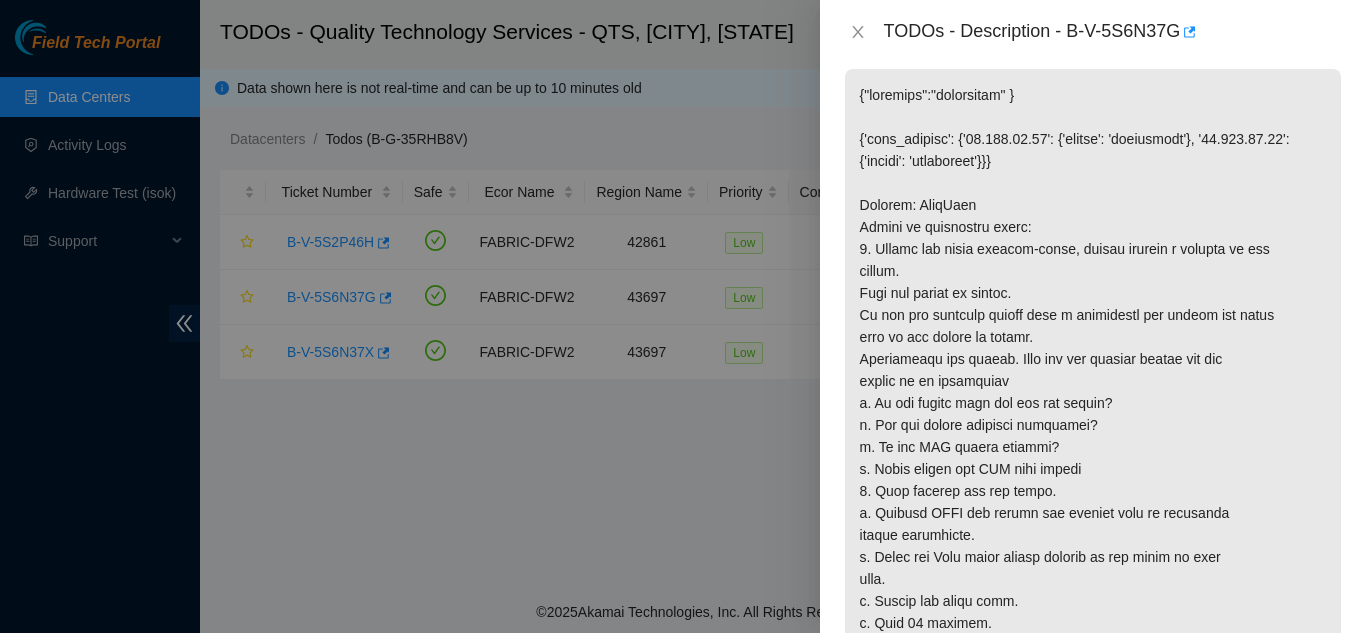scroll, scrollTop: 0, scrollLeft: 0, axis: both 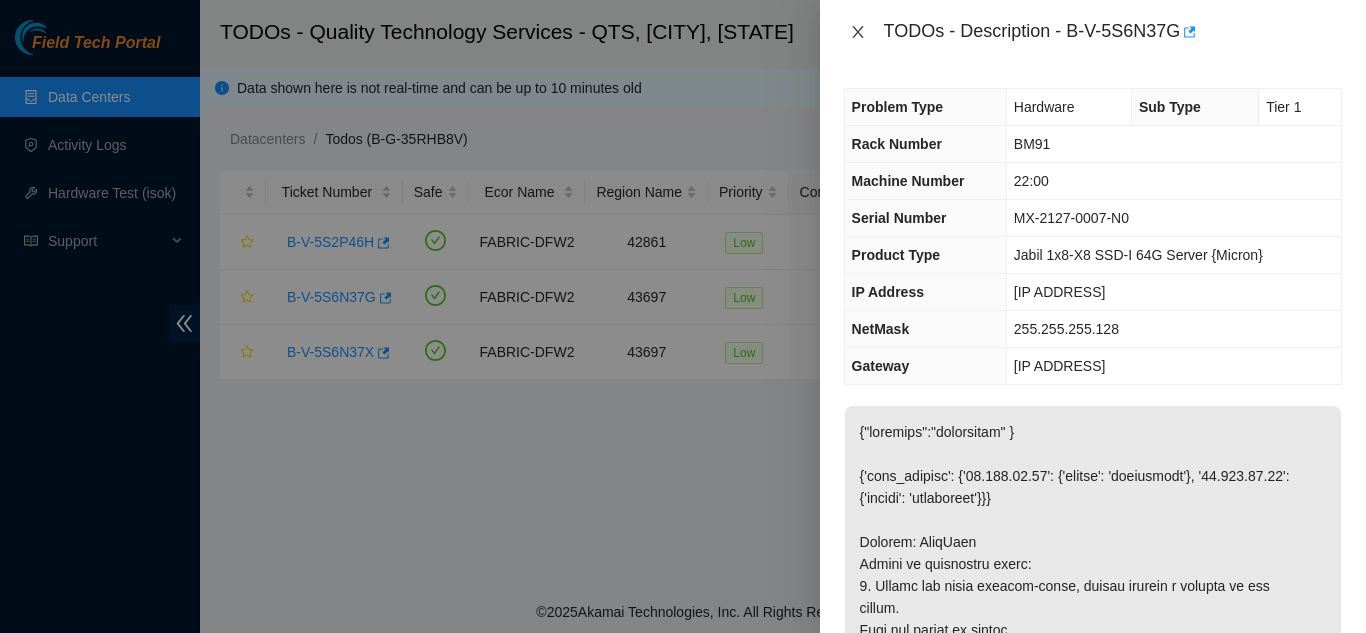 drag, startPoint x: 856, startPoint y: 28, endPoint x: 867, endPoint y: 33, distance: 12.083046 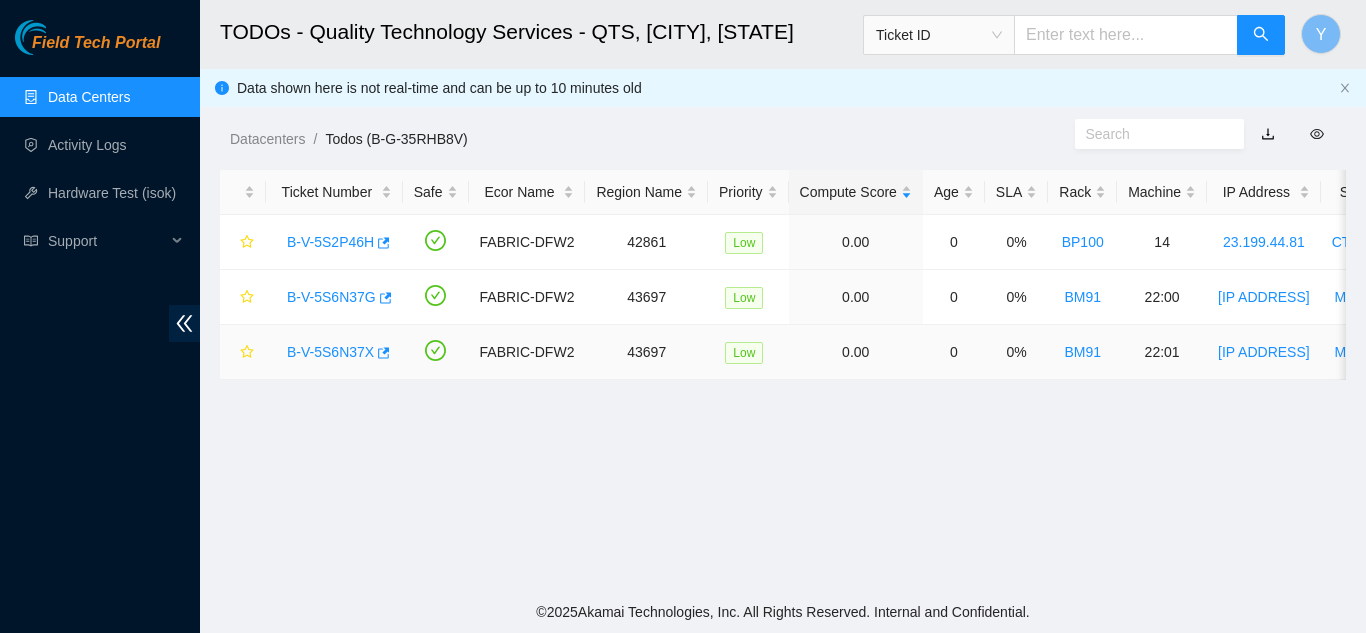 click on "B-V-5S6N37X" at bounding box center (330, 352) 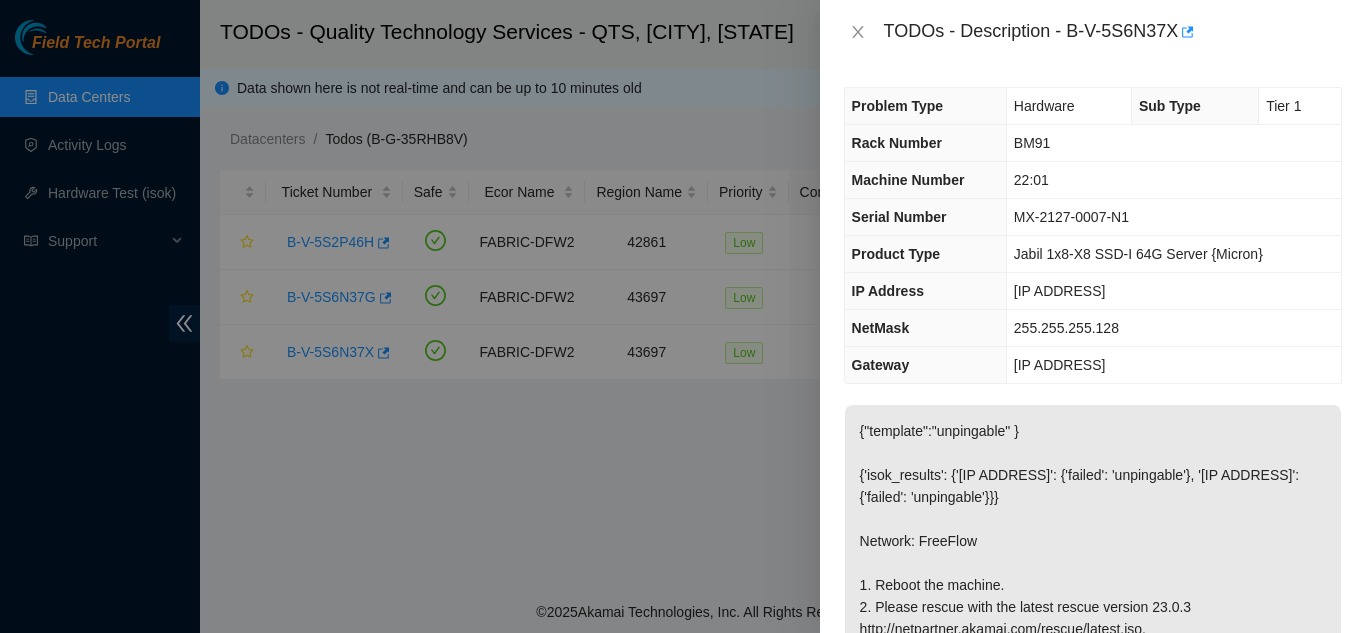 scroll, scrollTop: 0, scrollLeft: 0, axis: both 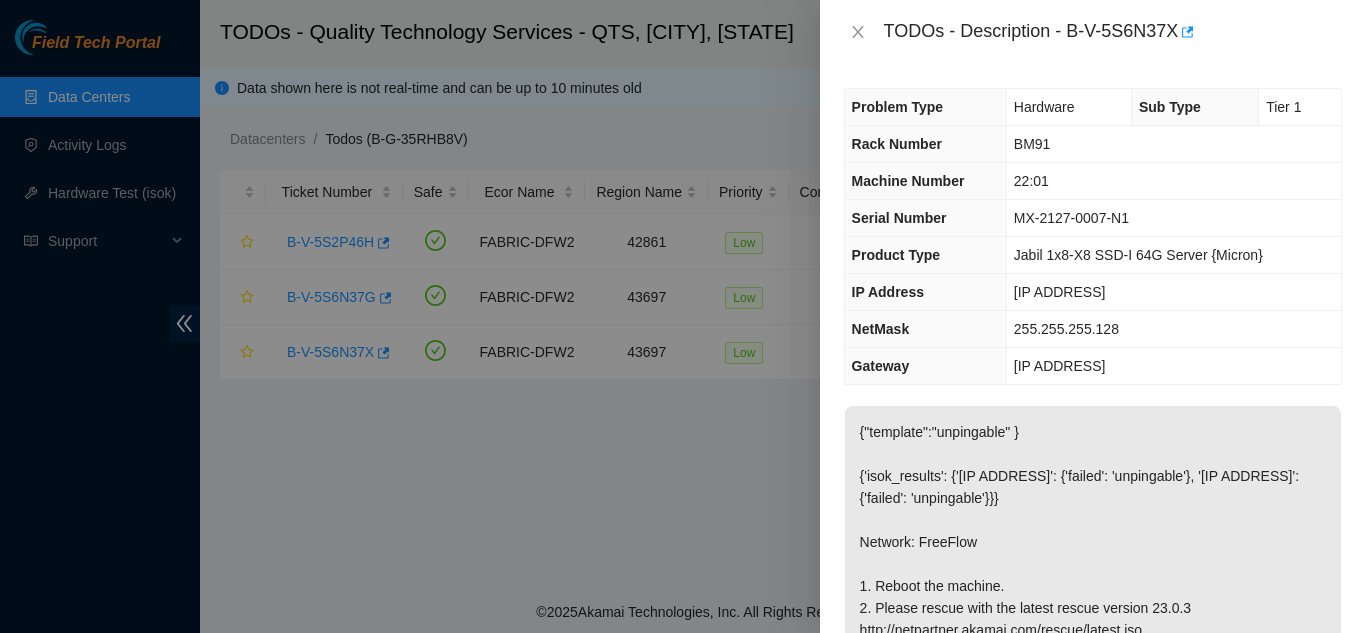 click on "TODOs - Description - B-V-5S6N37X" at bounding box center (1093, 32) 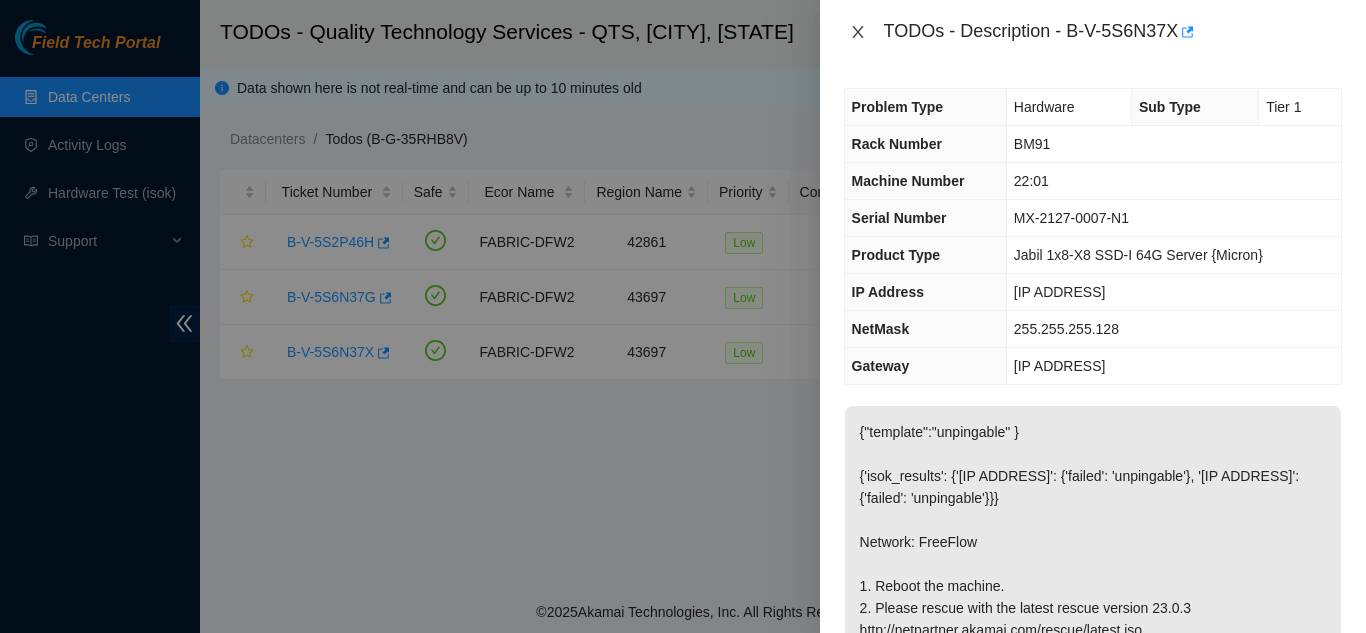 click at bounding box center (858, 32) 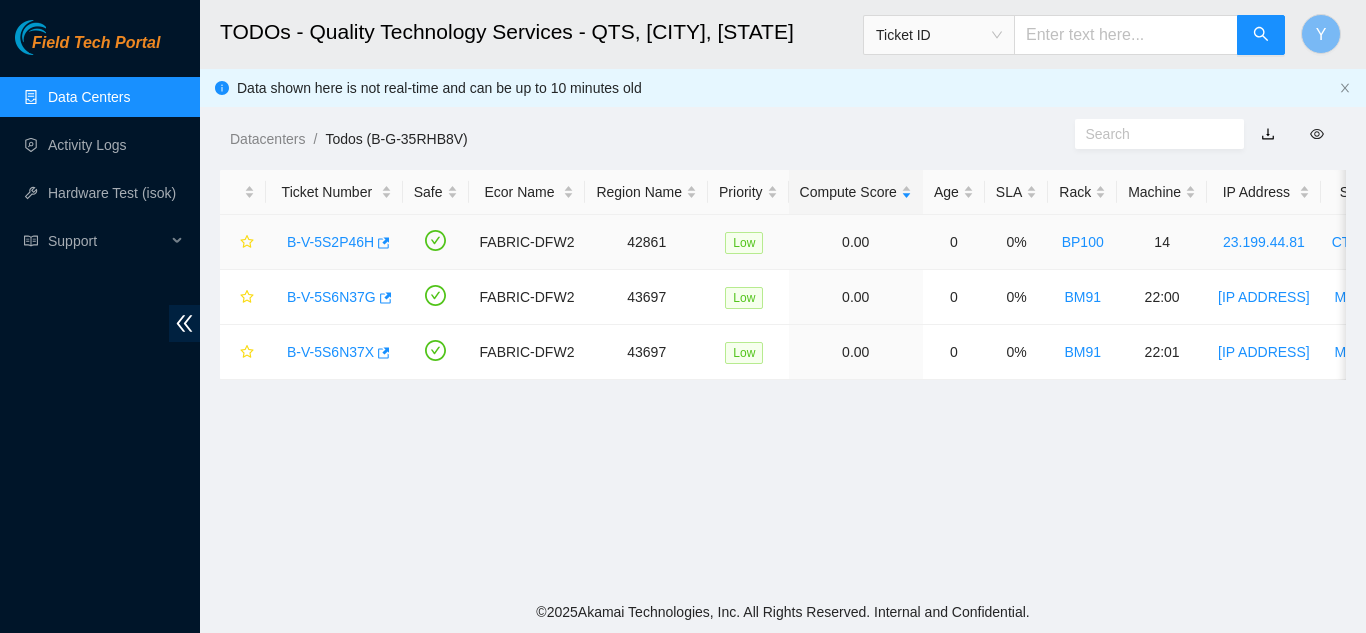 click on "B-V-5S2P46H" at bounding box center [330, 242] 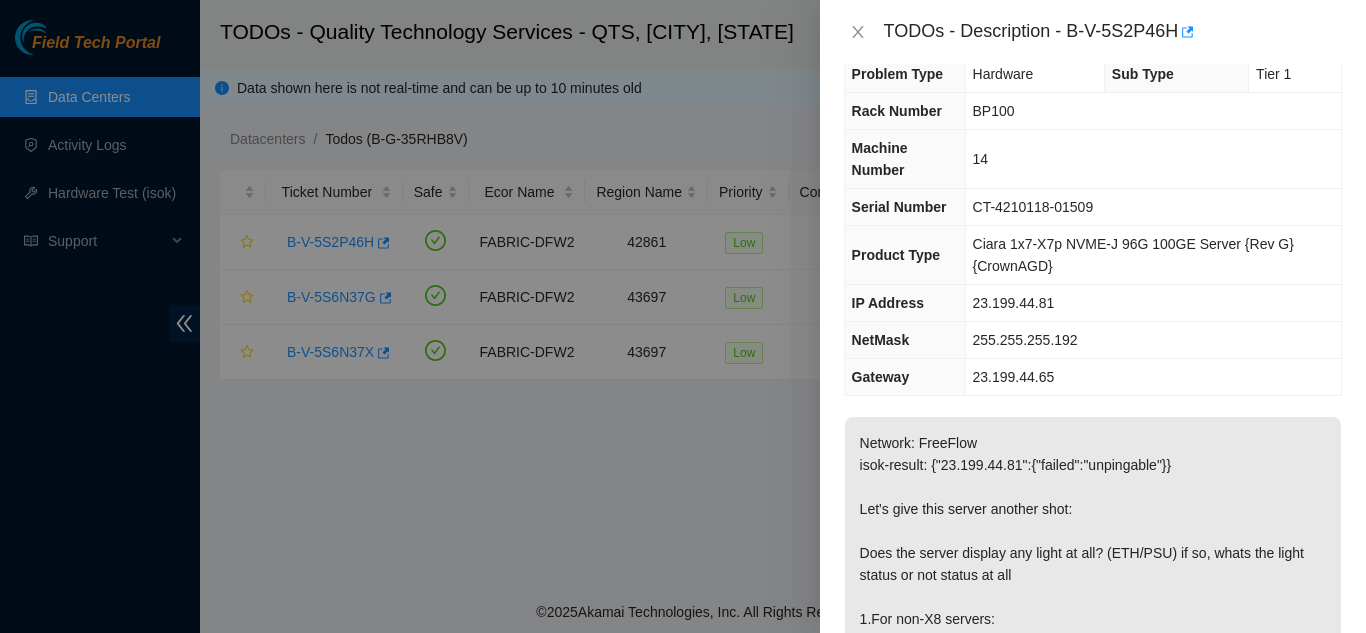 scroll, scrollTop: 0, scrollLeft: 0, axis: both 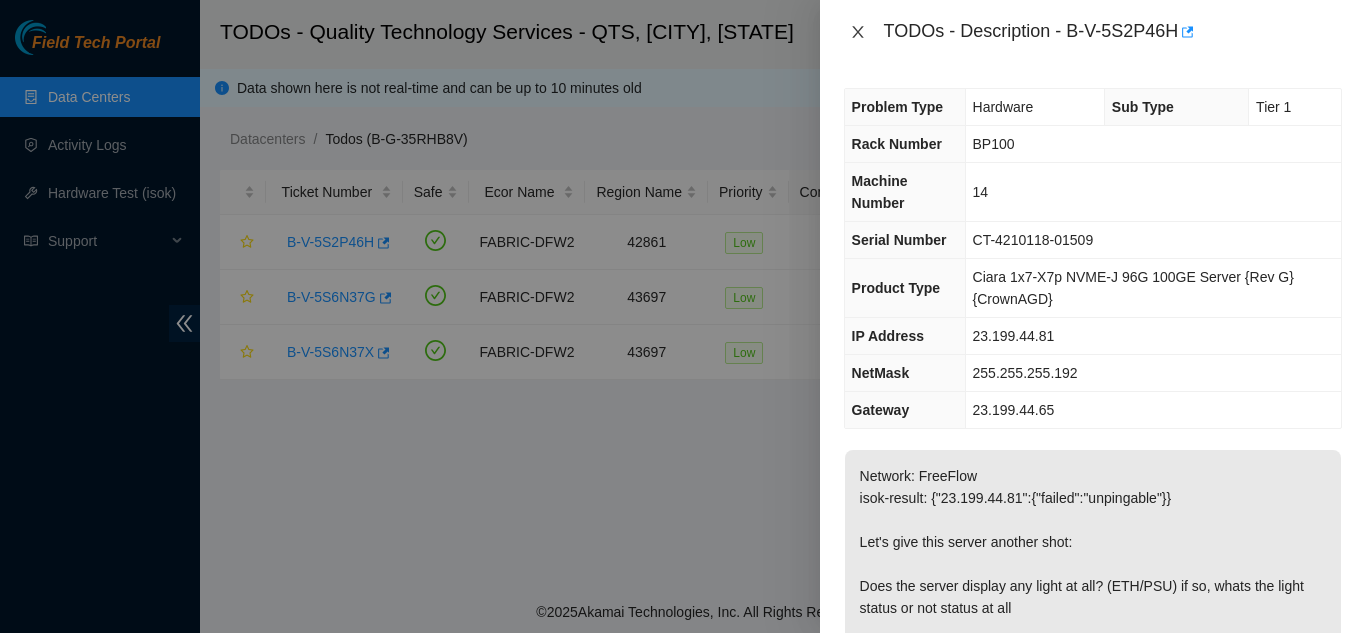 click 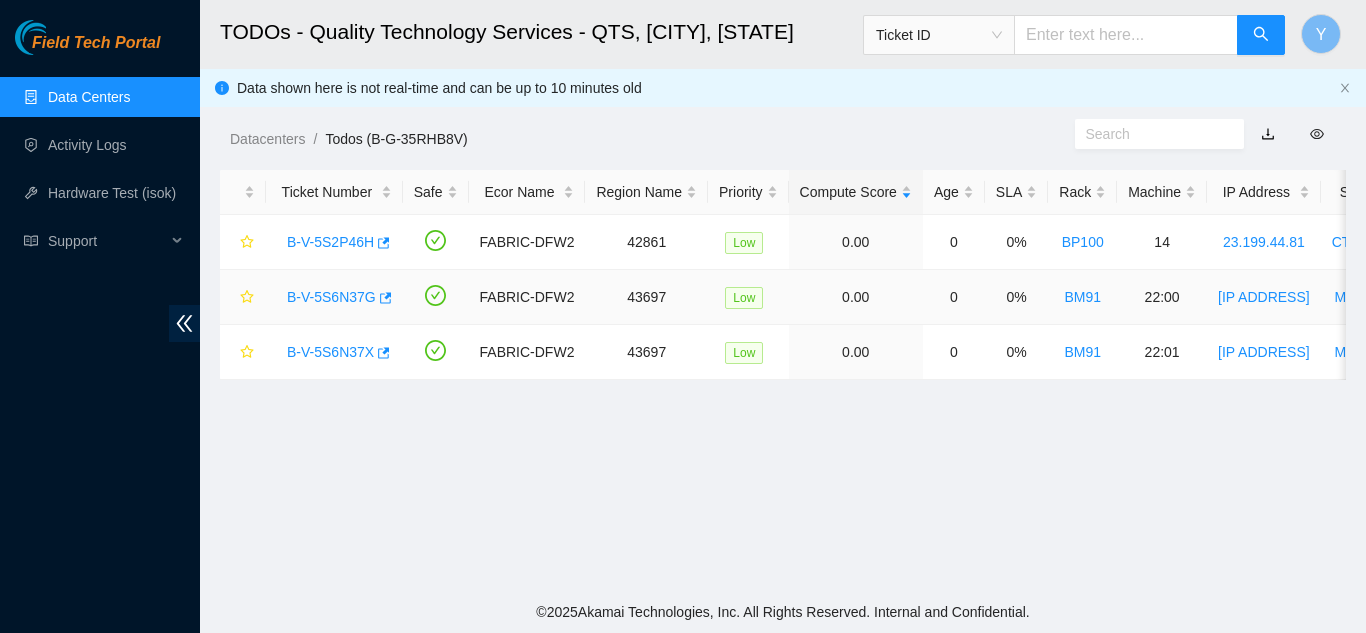 click on "[SERIAL]" at bounding box center [331, 297] 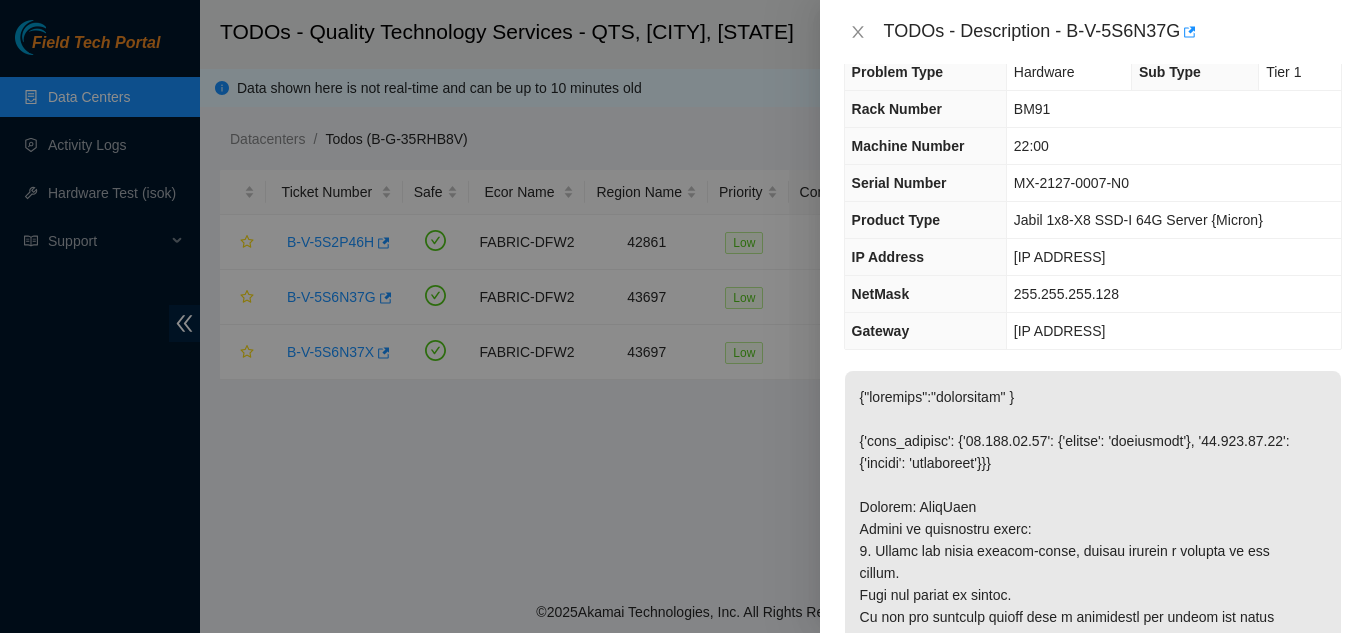 scroll, scrollTop: 0, scrollLeft: 0, axis: both 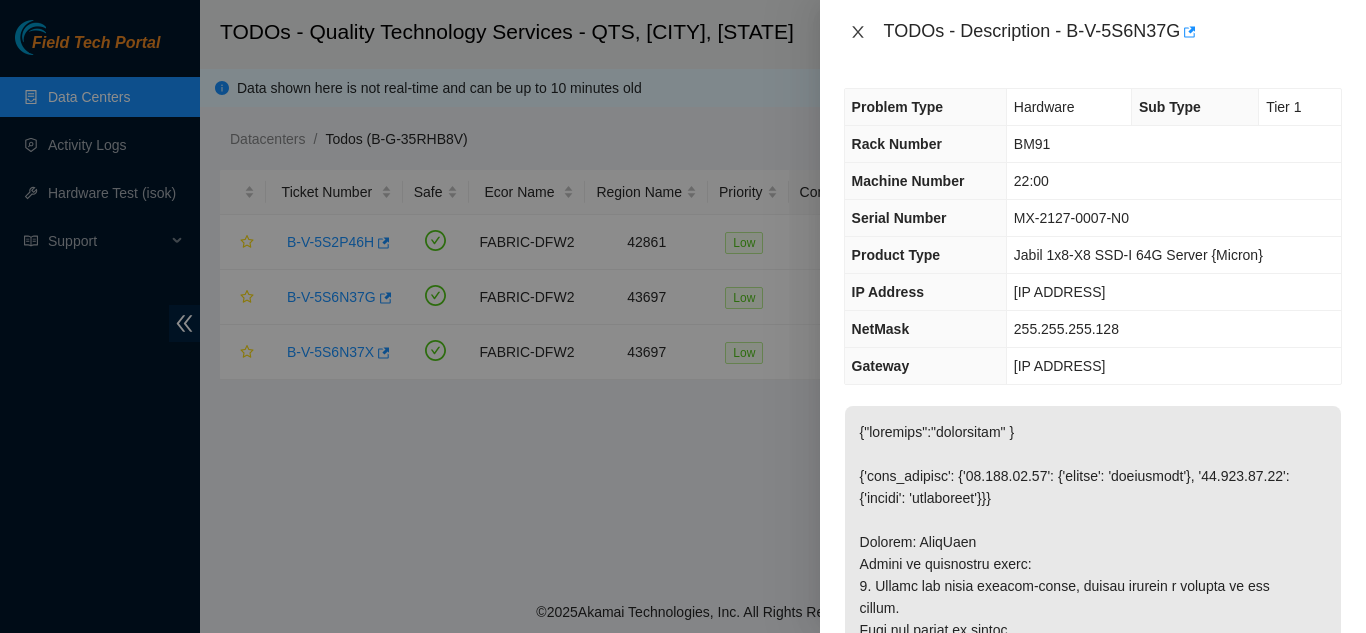 drag, startPoint x: 857, startPoint y: 29, endPoint x: 865, endPoint y: 41, distance: 14.422205 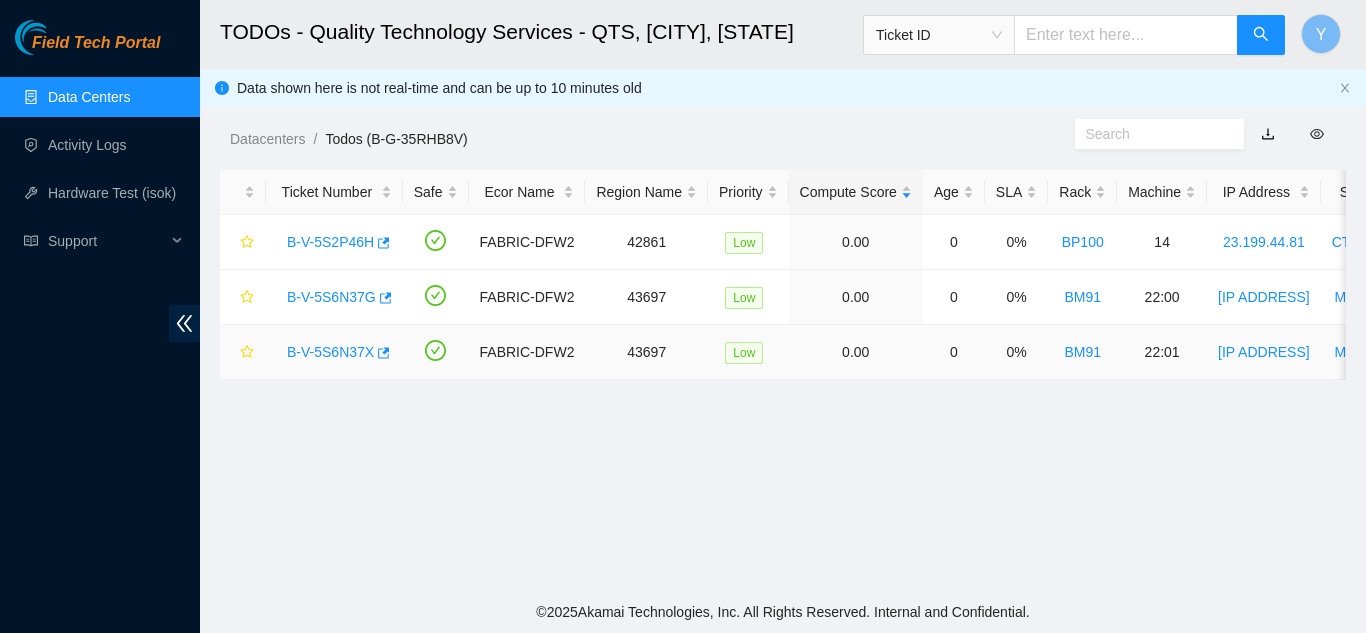 click on "B-V-5S6N37X" at bounding box center (330, 352) 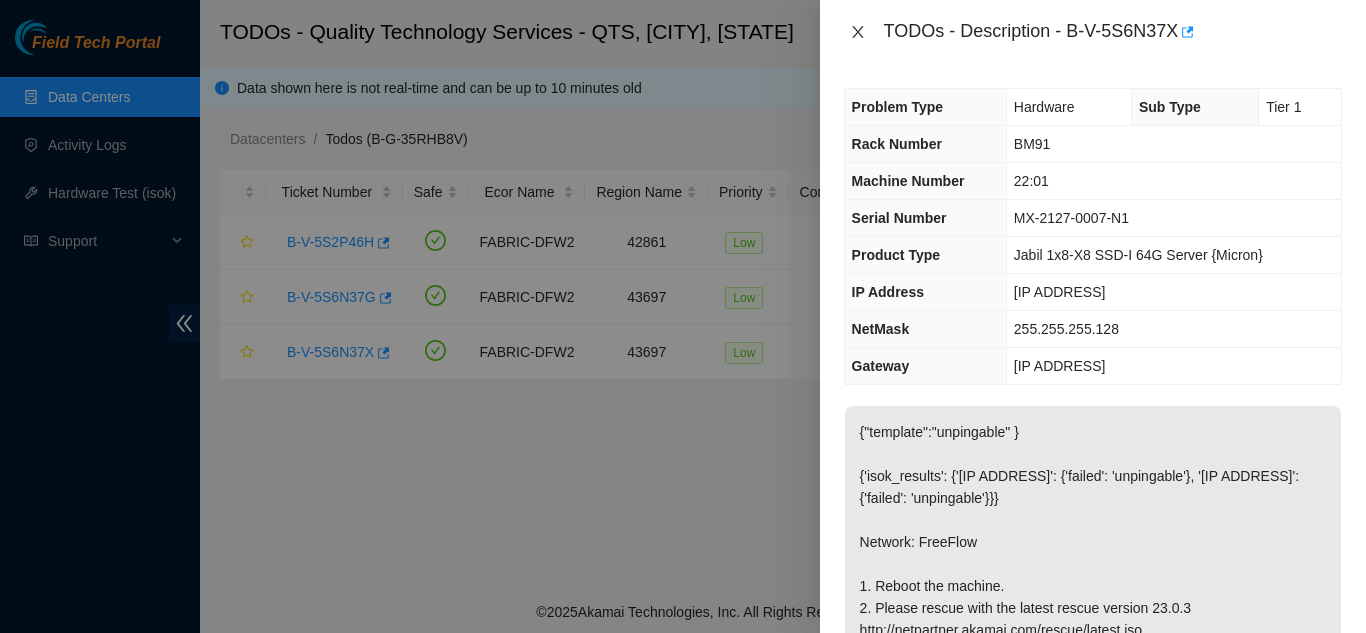click 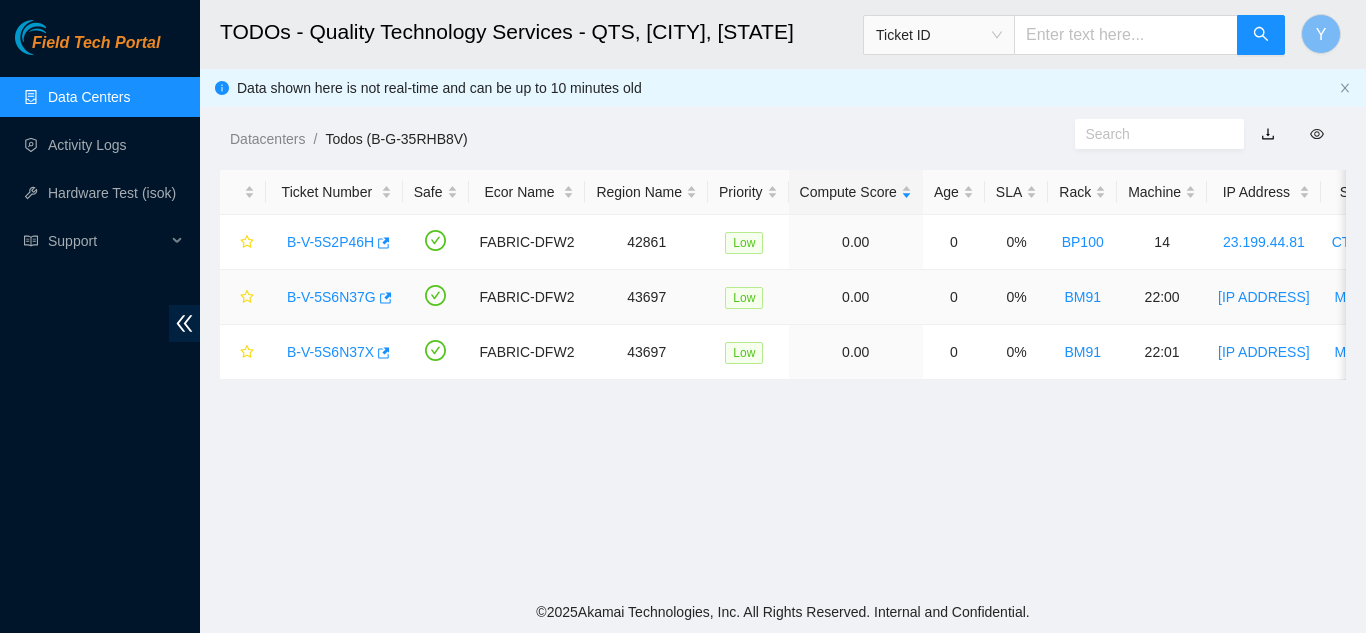 click on "[SERIAL]" at bounding box center [331, 297] 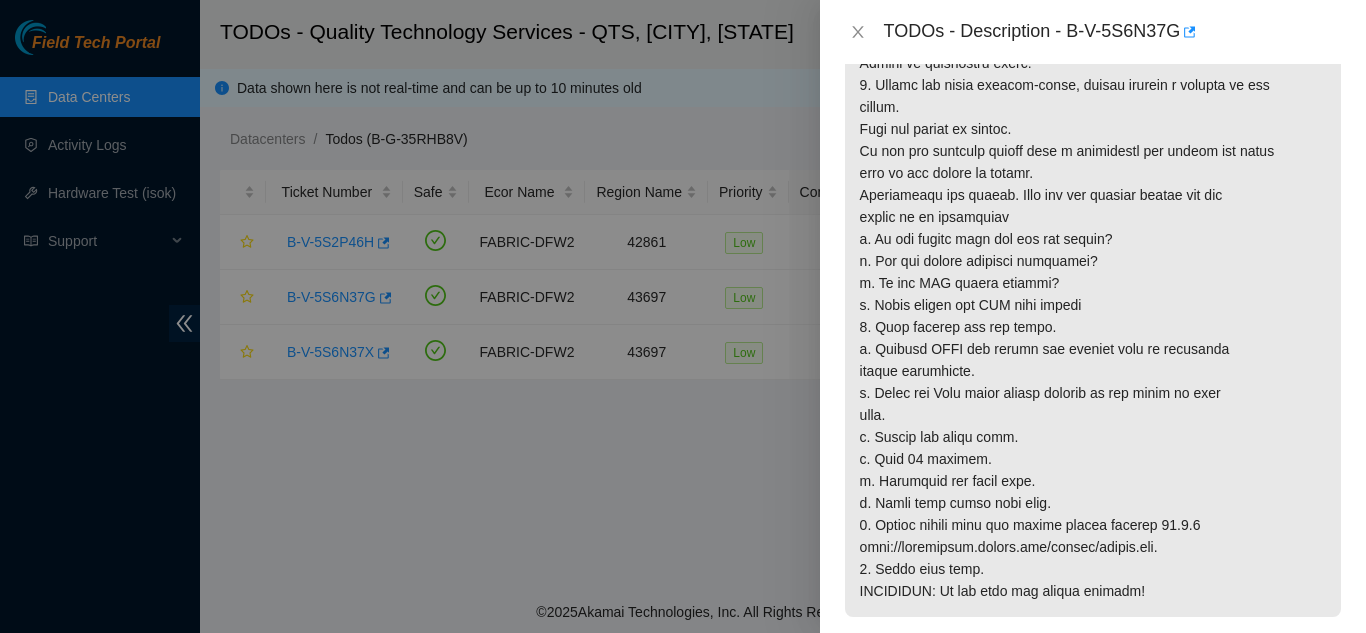 scroll, scrollTop: 512, scrollLeft: 0, axis: vertical 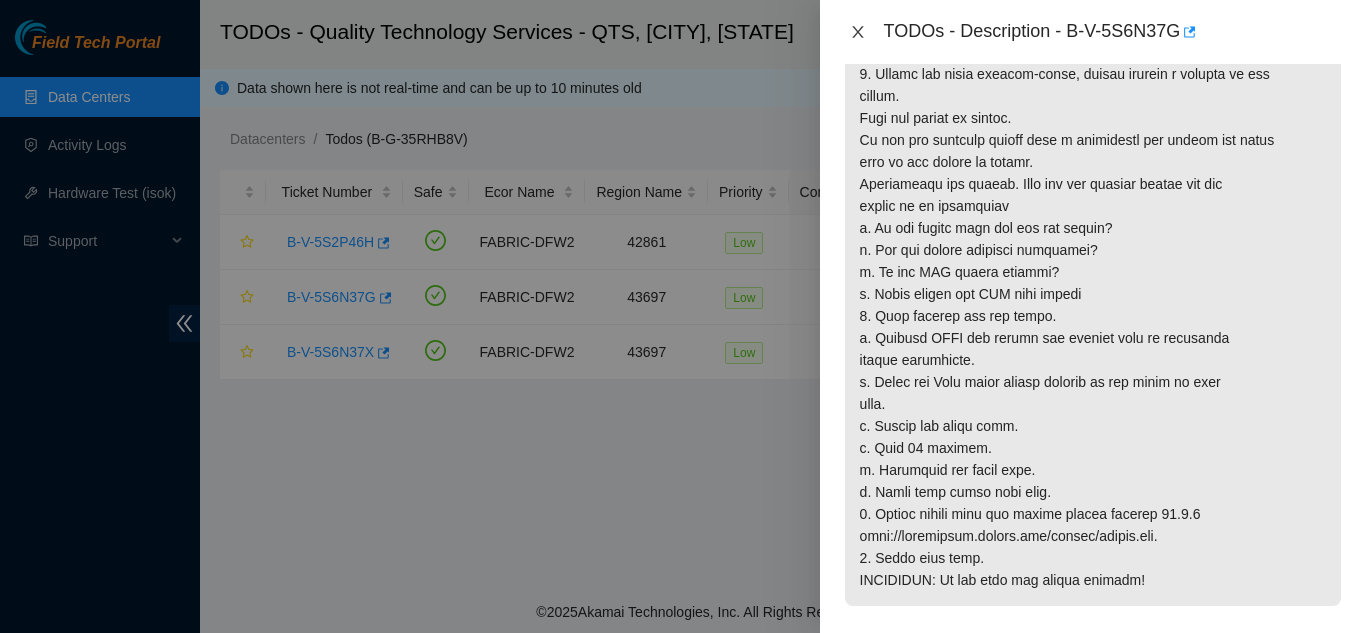 click 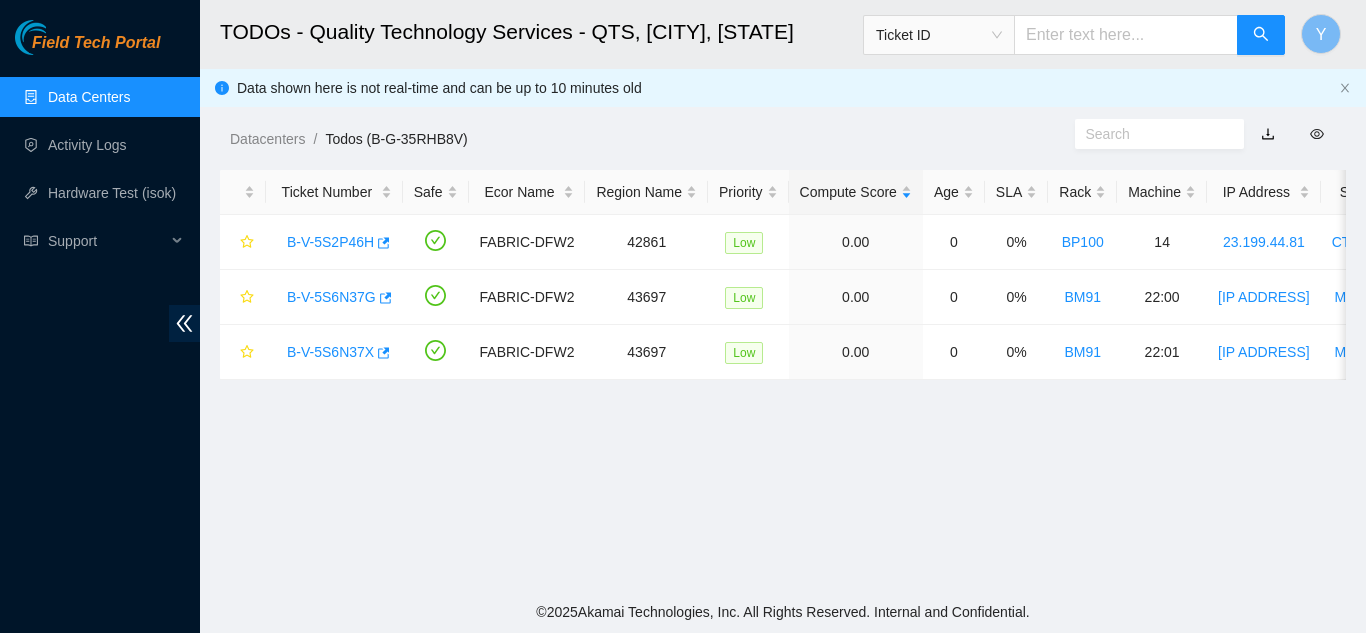 scroll, scrollTop: 541, scrollLeft: 0, axis: vertical 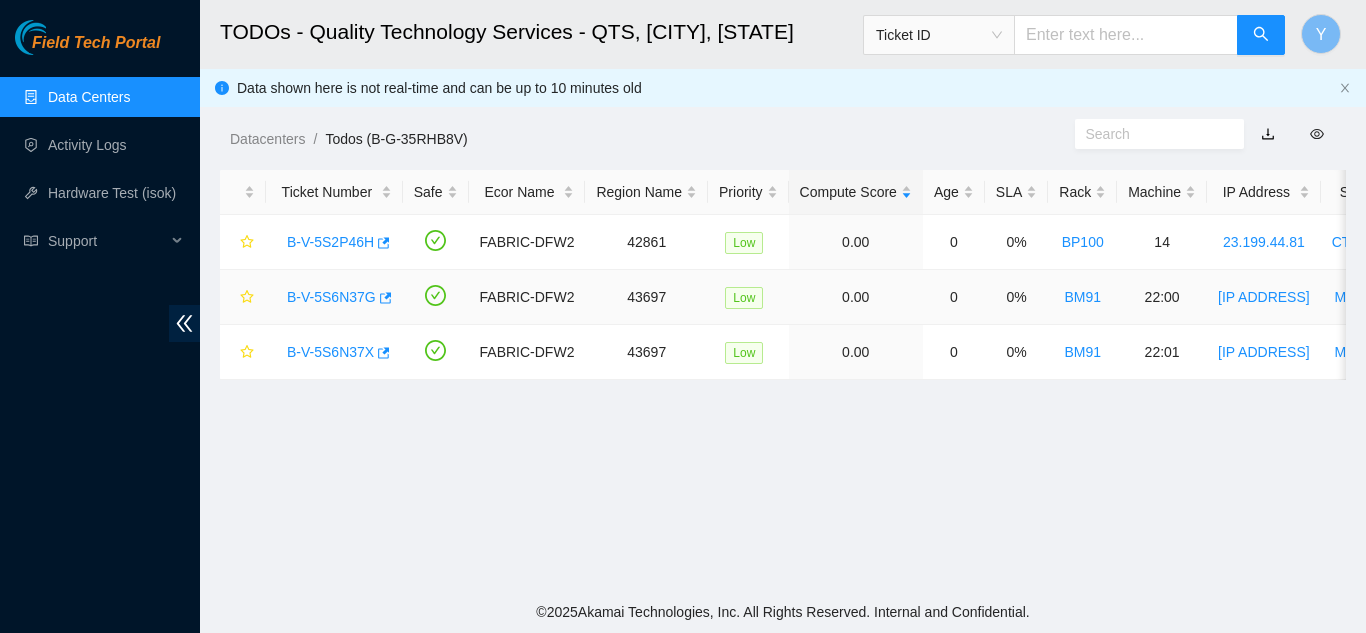 click on "[SERIAL]" at bounding box center (331, 297) 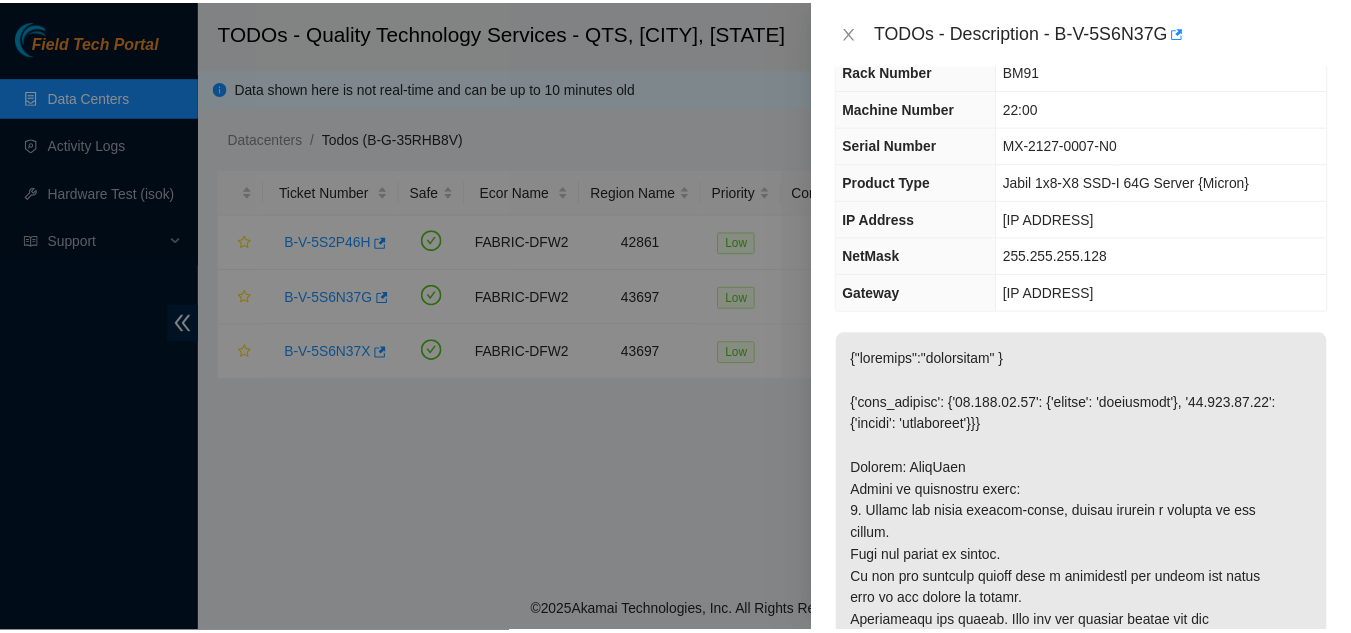scroll, scrollTop: 0, scrollLeft: 0, axis: both 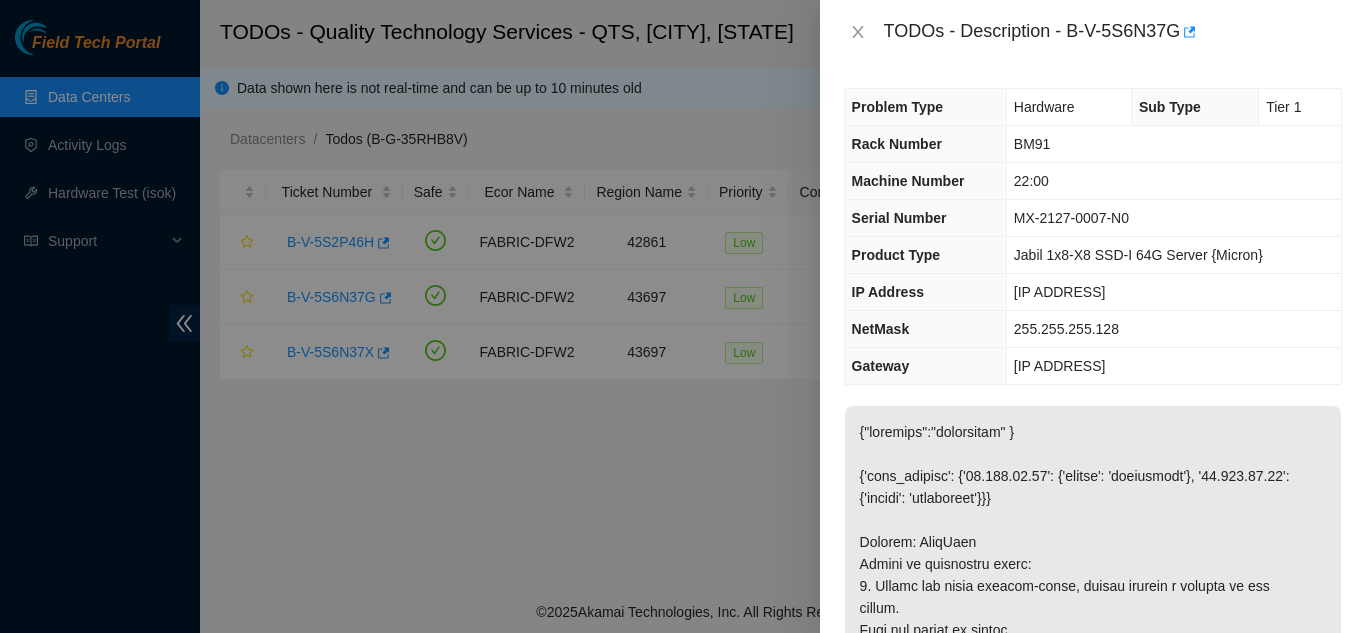 click at bounding box center (683, 316) 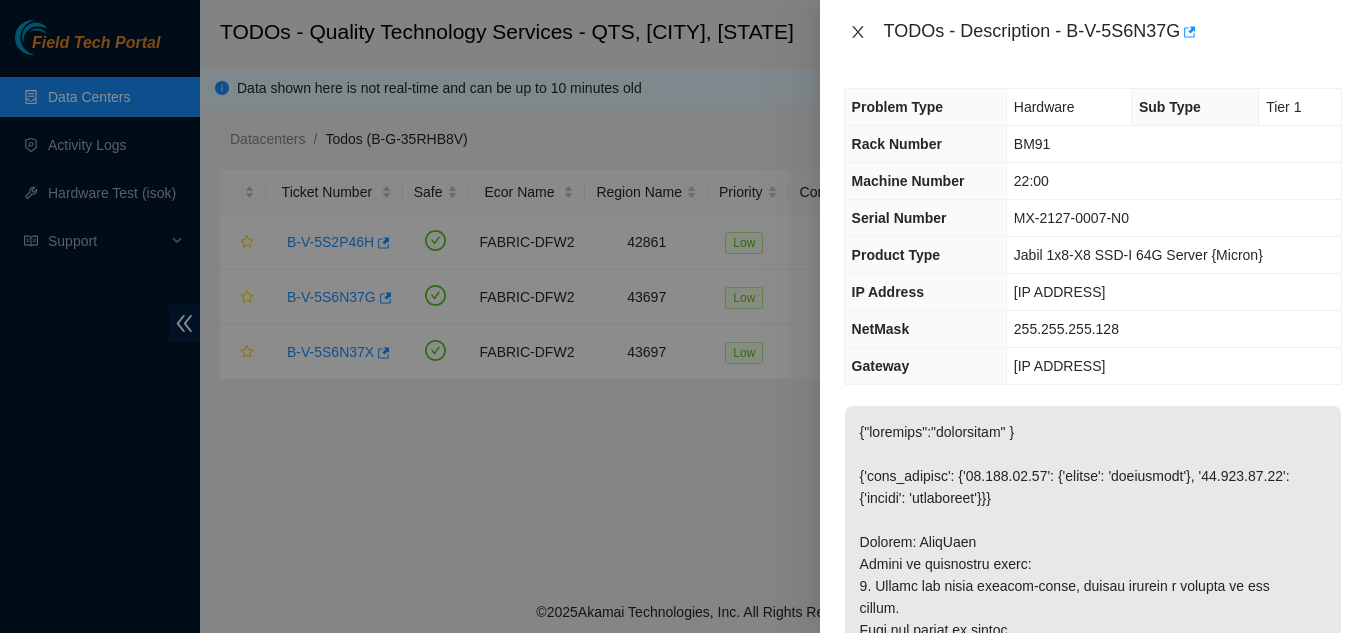 click 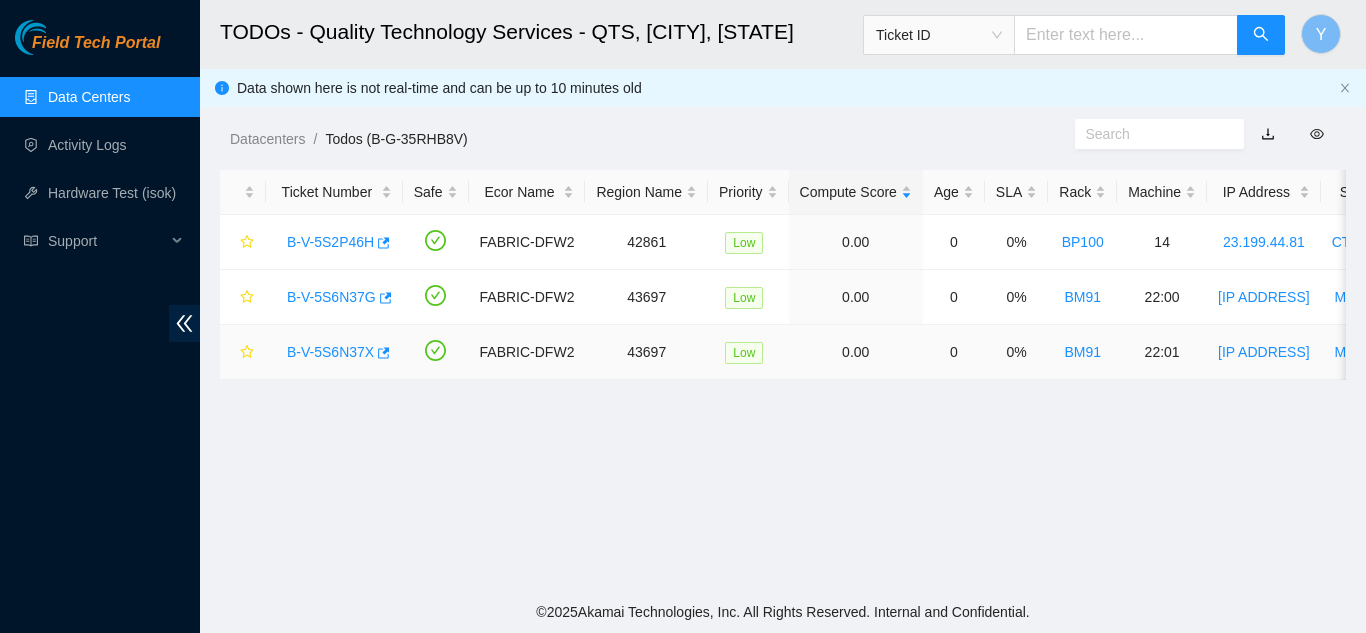 click on "B-V-5S6N37X" at bounding box center [330, 352] 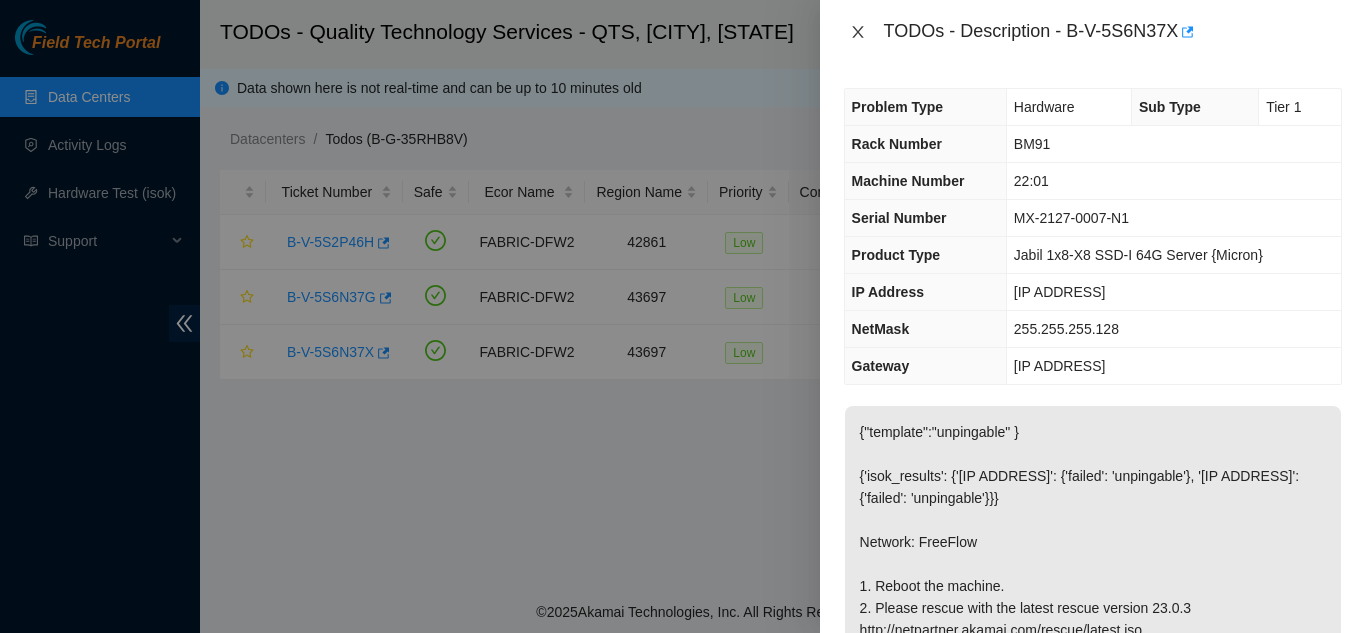 click 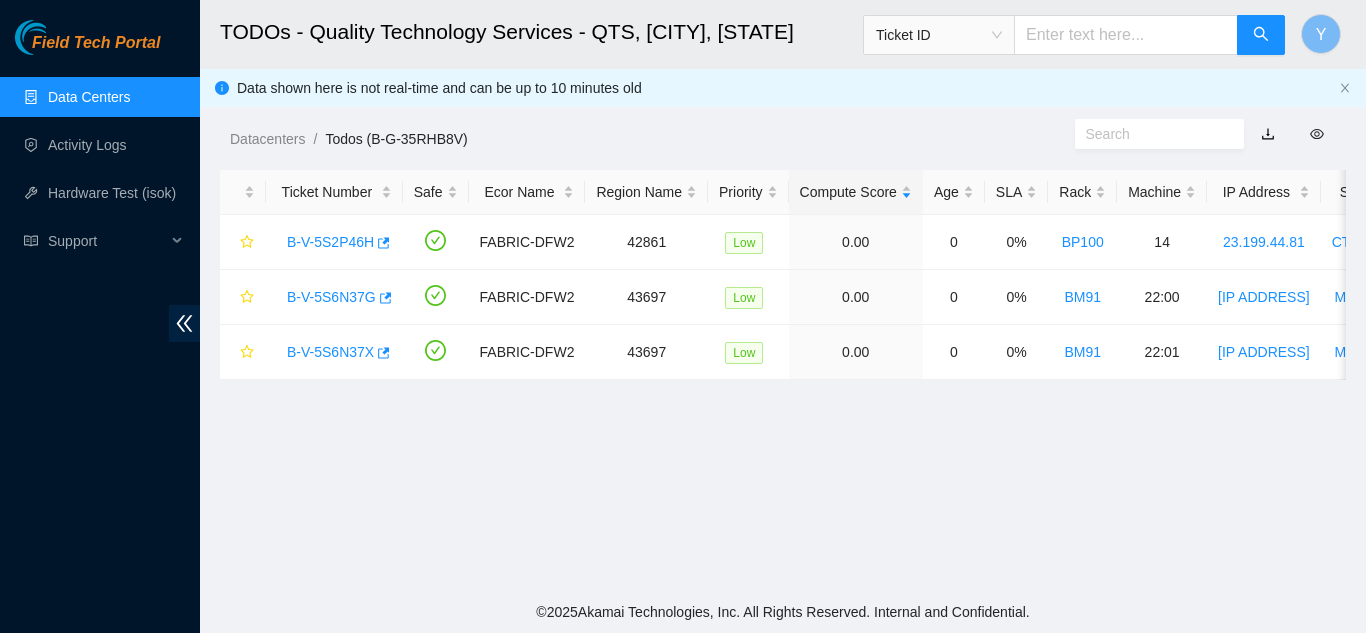 click on "Data Centers" at bounding box center (89, 97) 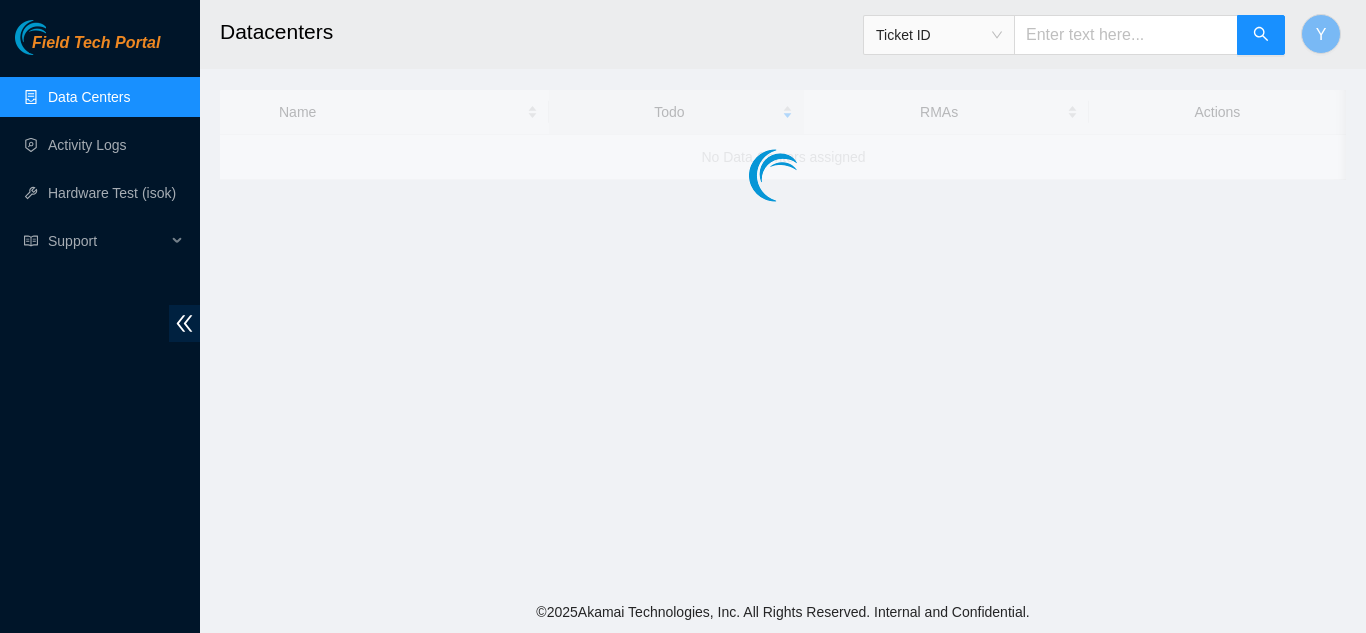 scroll, scrollTop: 0, scrollLeft: 0, axis: both 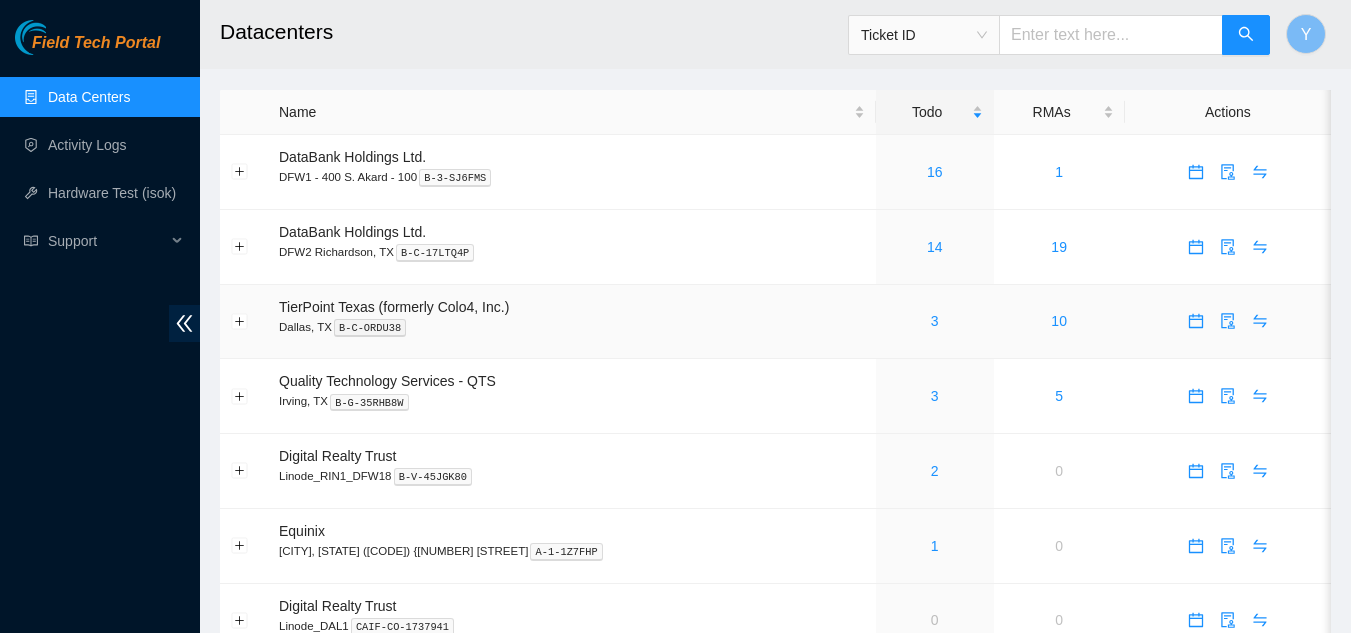 click on "3" at bounding box center [935, 321] 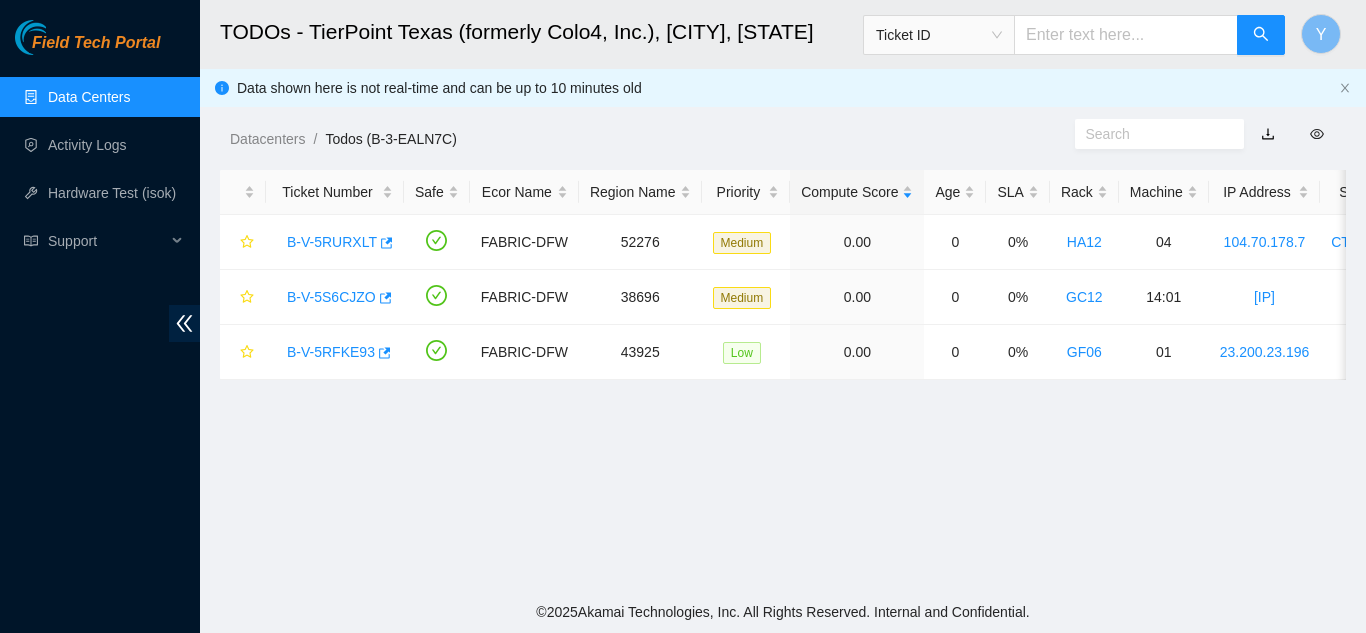 click on "Data Centers" at bounding box center (89, 97) 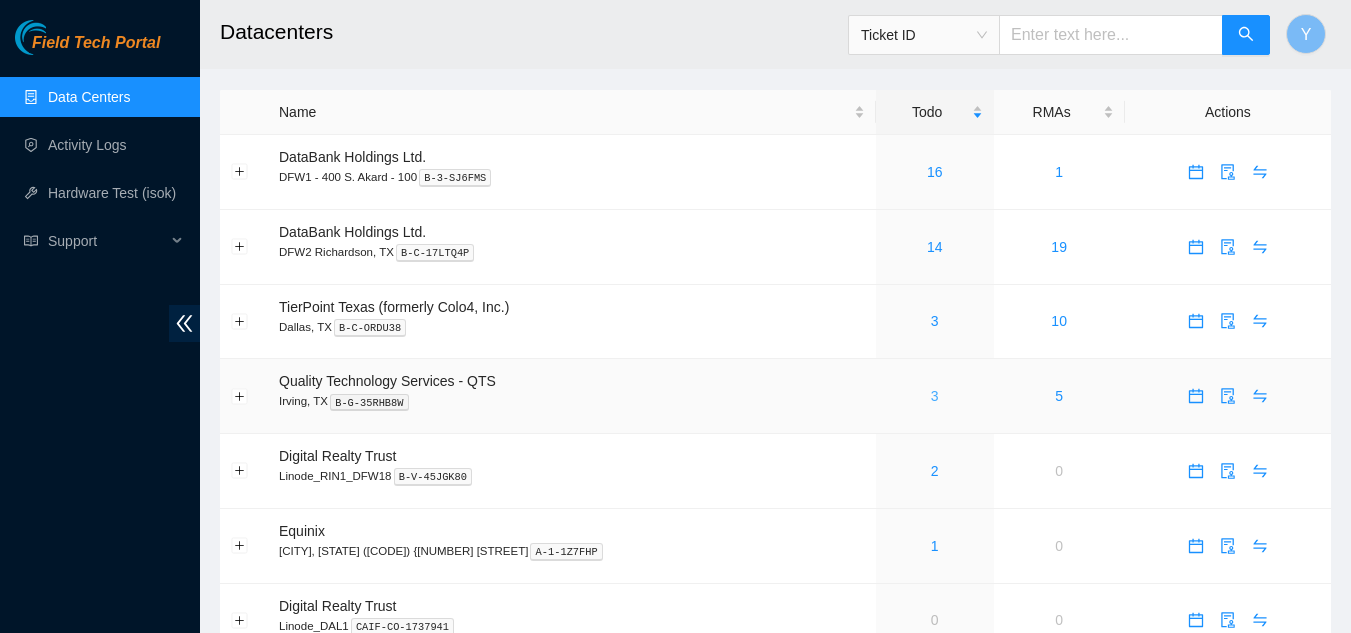 click on "3" at bounding box center (935, 396) 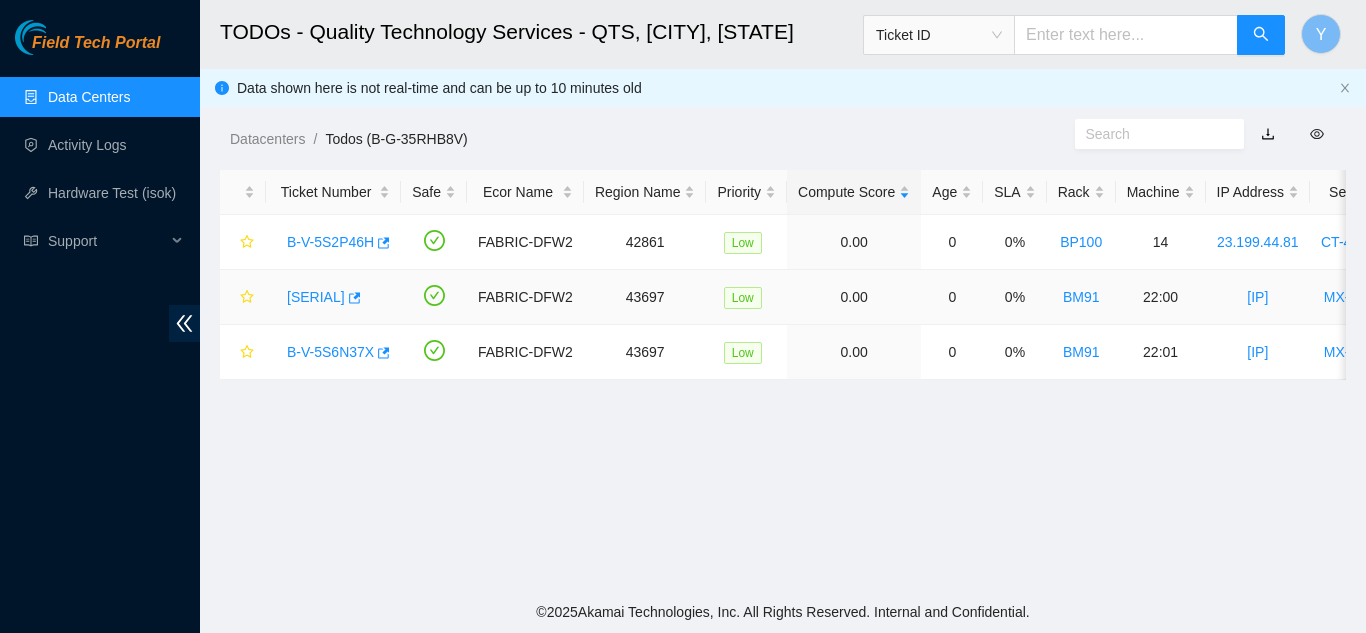 click on "[SERIAL]" at bounding box center [316, 297] 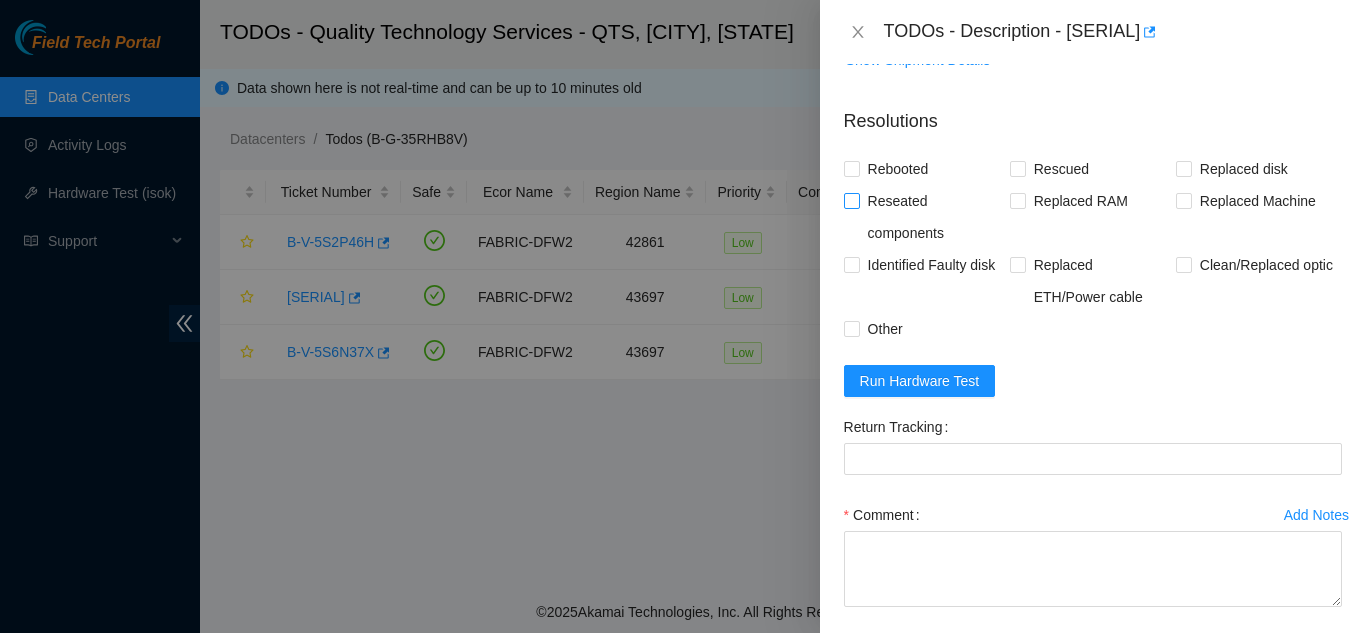 scroll, scrollTop: 1200, scrollLeft: 0, axis: vertical 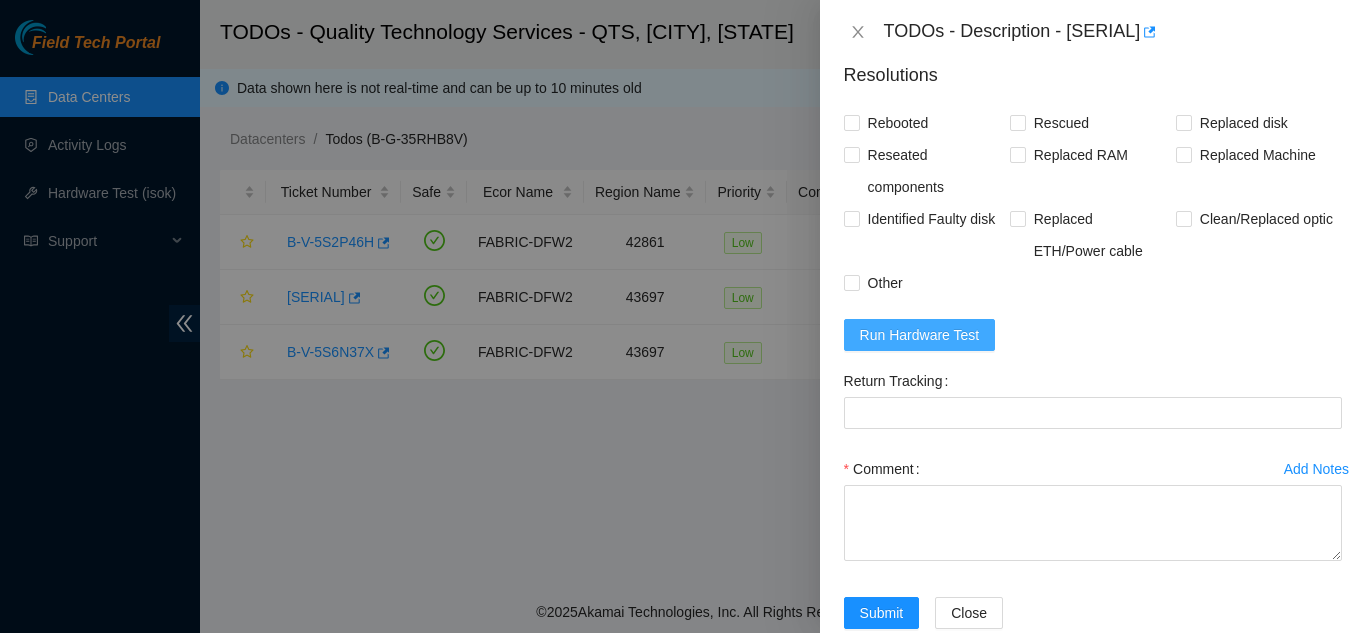 click on "Run Hardware Test" at bounding box center (920, 335) 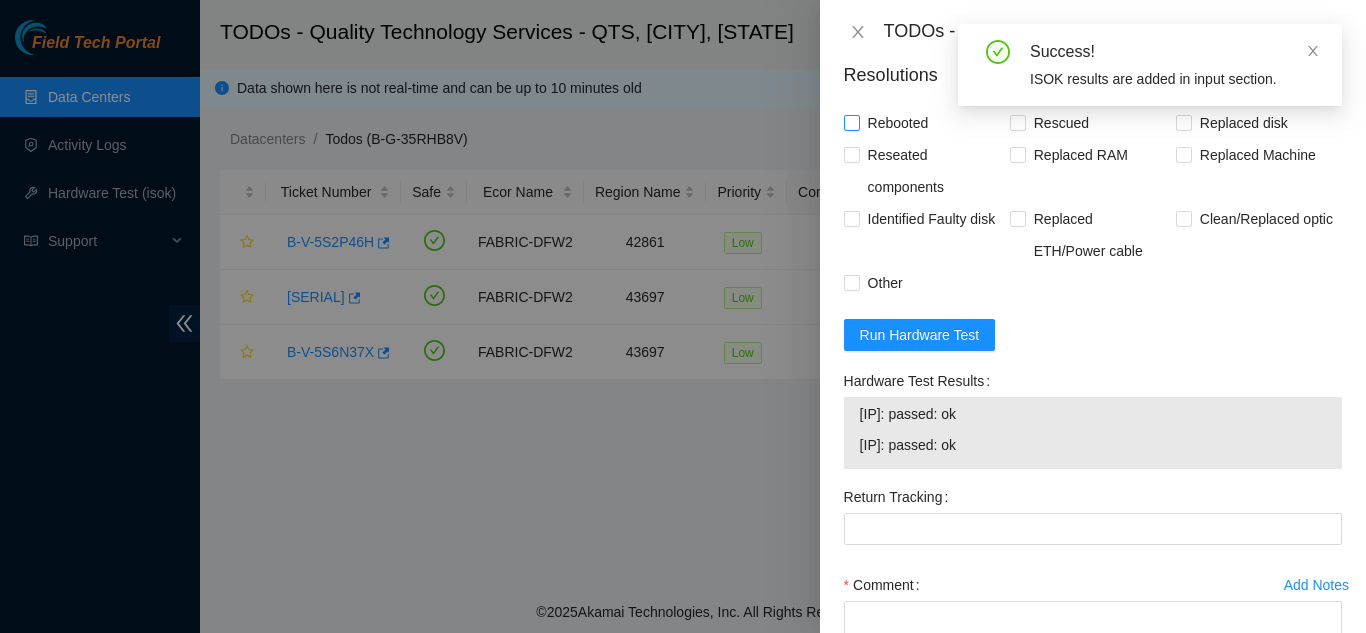 click on "Rebooted" at bounding box center [851, 122] 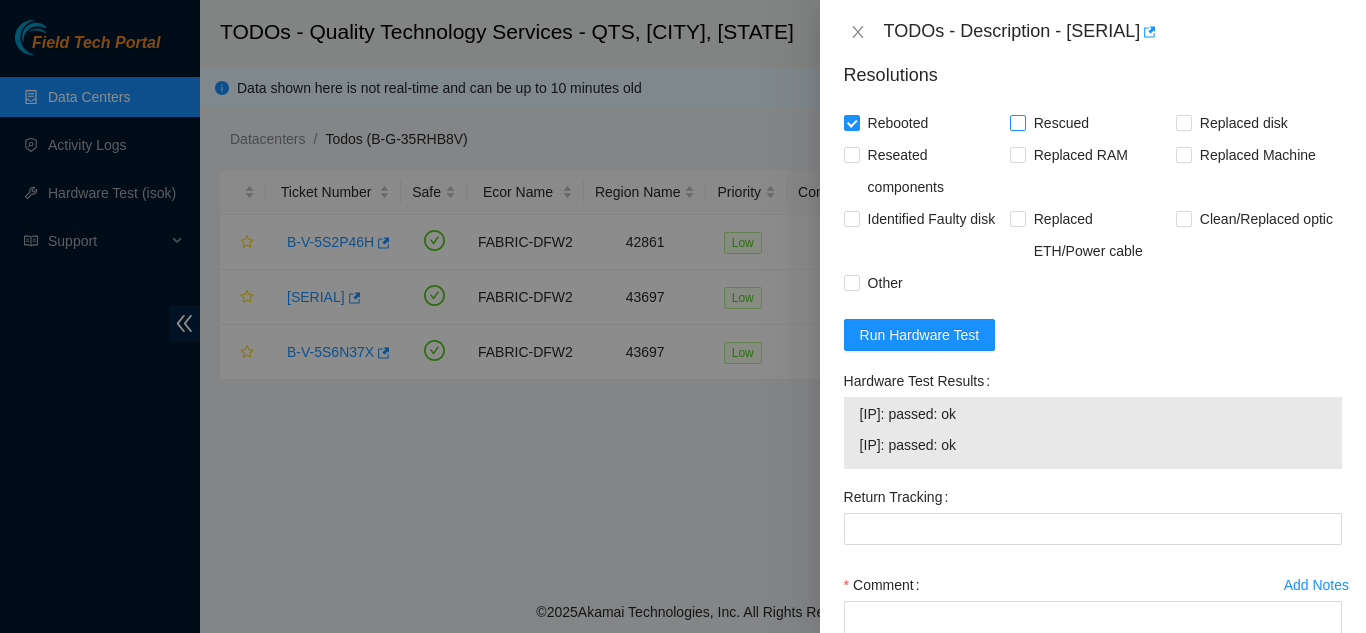 click on "Rescued" at bounding box center [1017, 122] 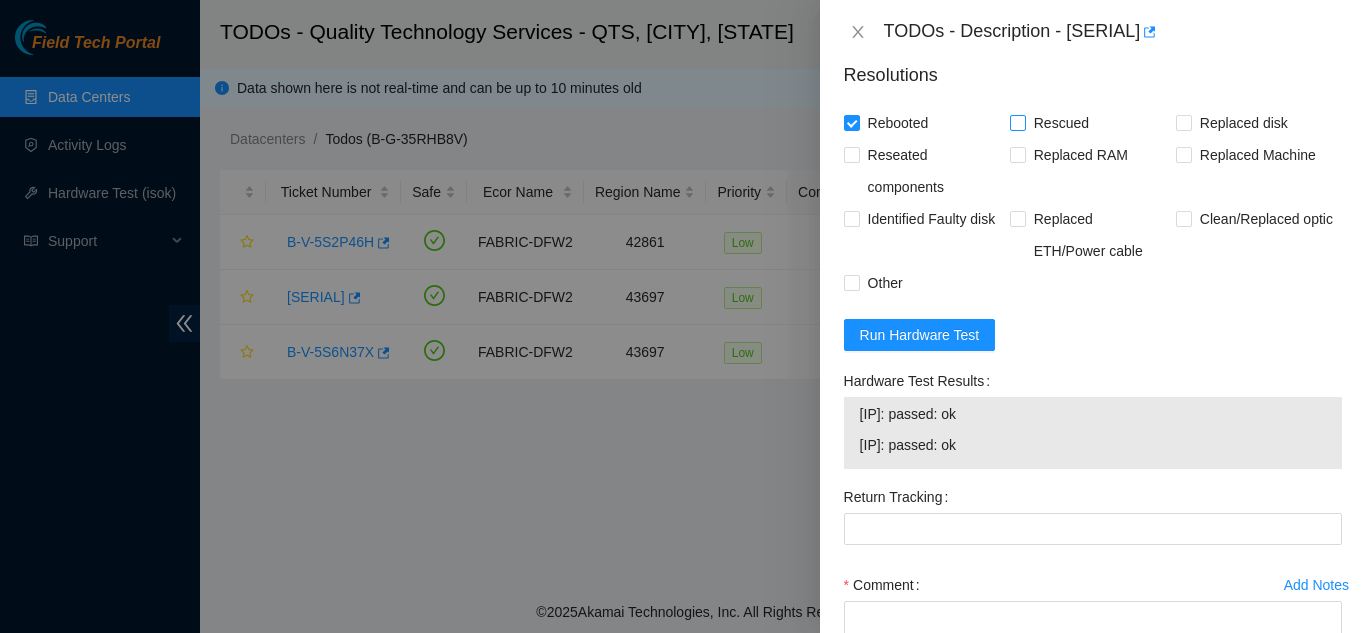 checkbox on "true" 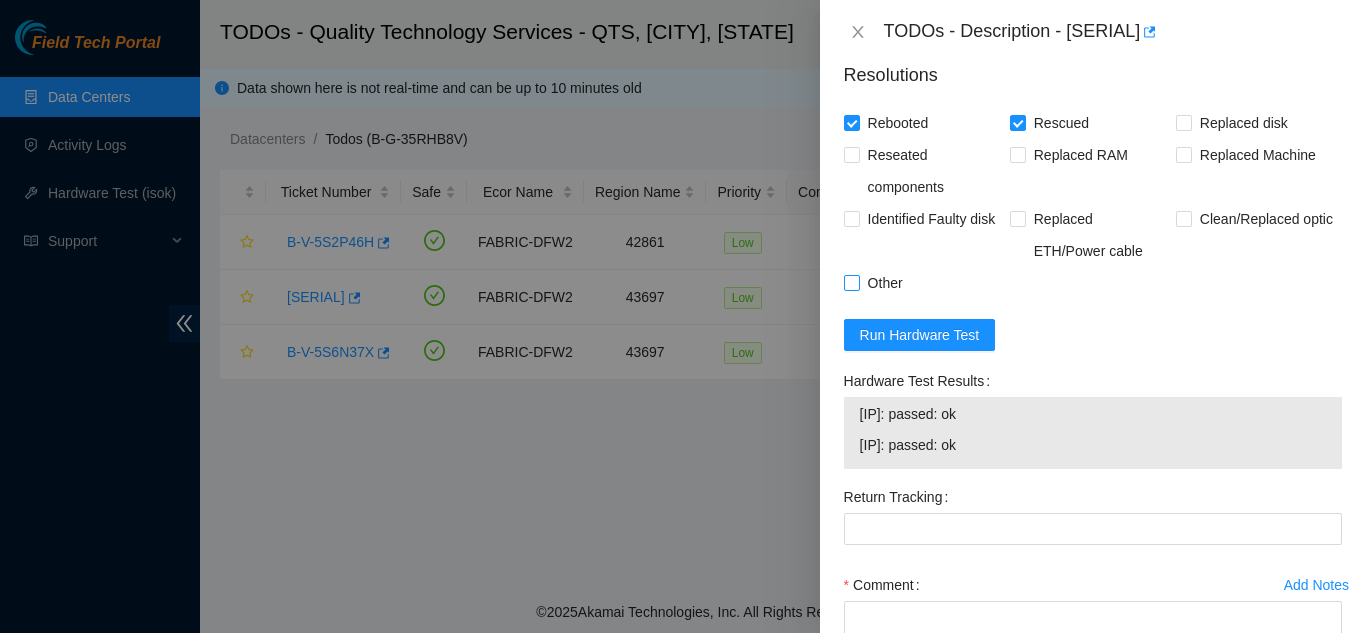 click on "Other" at bounding box center (851, 282) 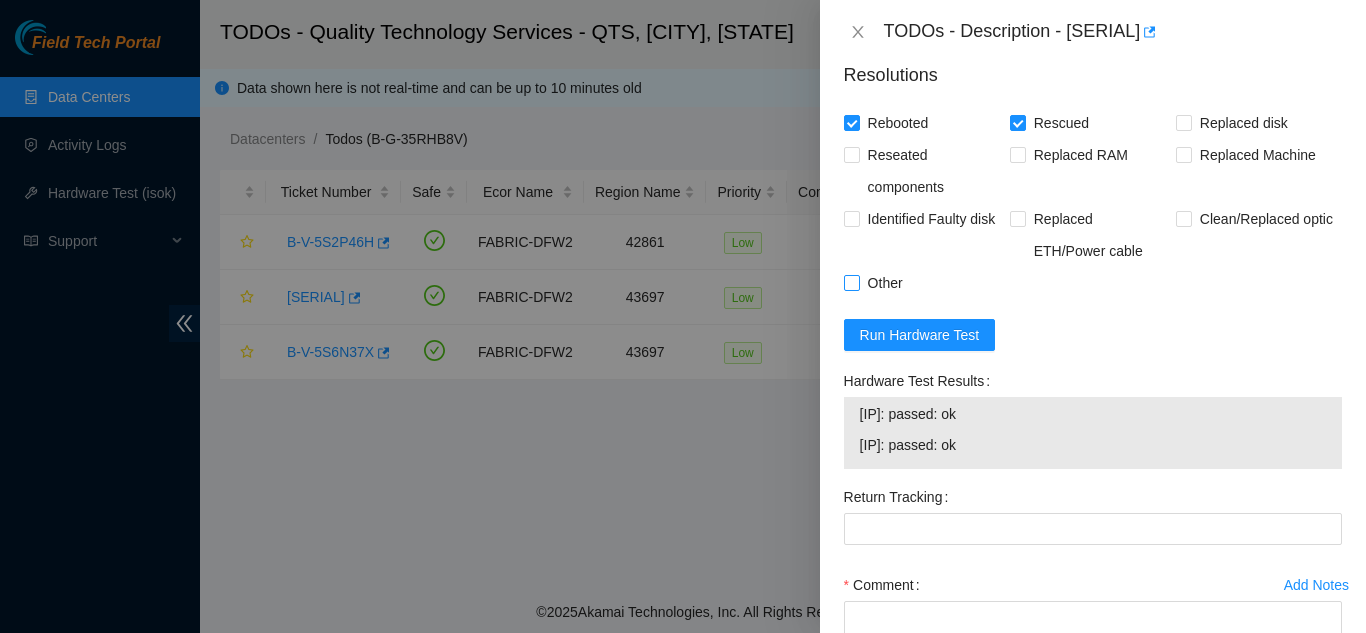 checkbox on "true" 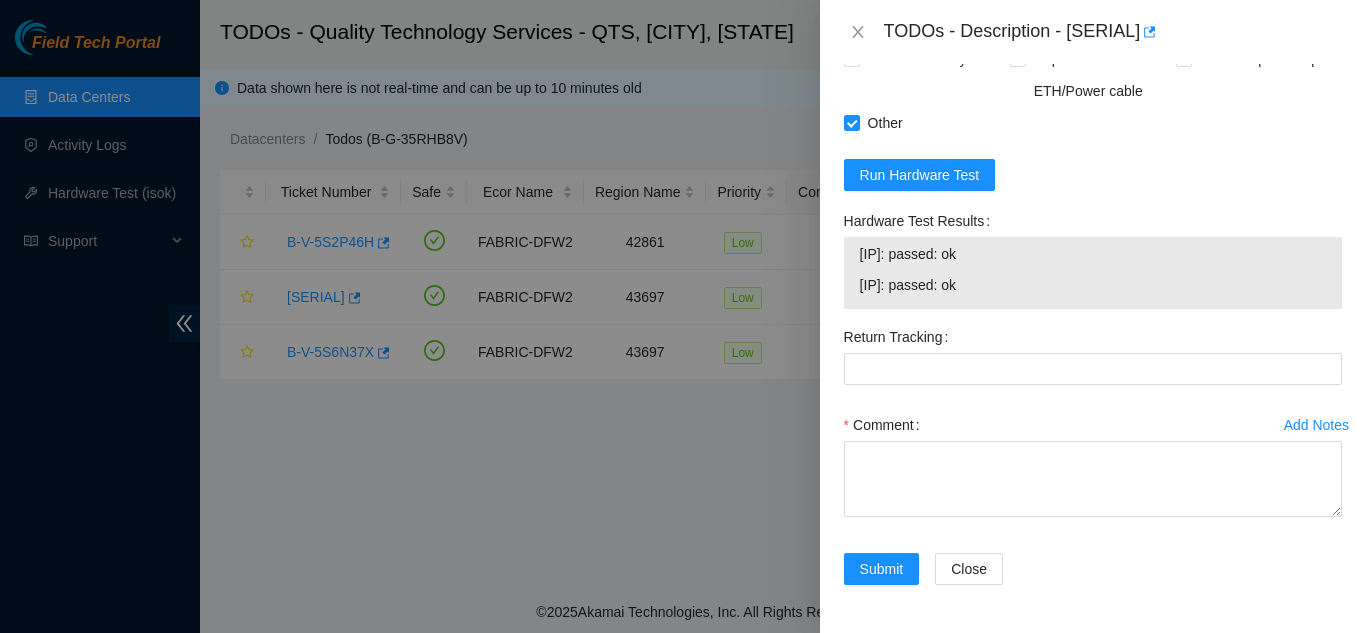 scroll, scrollTop: 1426, scrollLeft: 0, axis: vertical 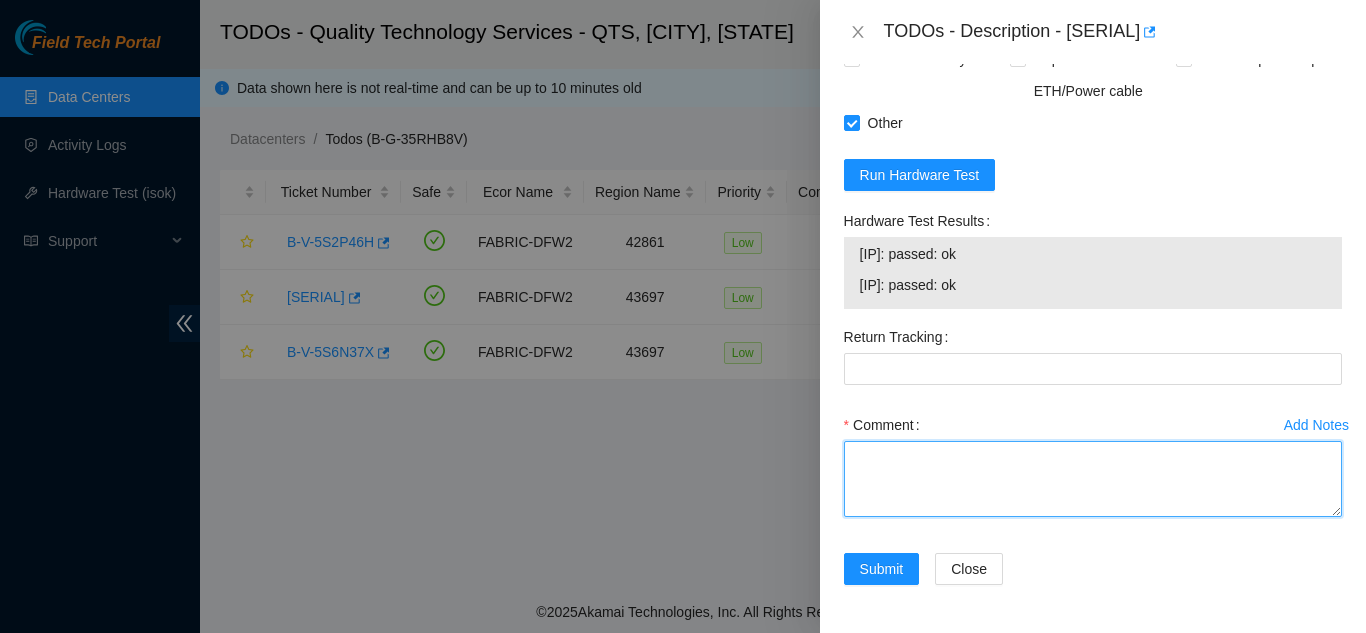 click on "Comment" at bounding box center [1093, 479] 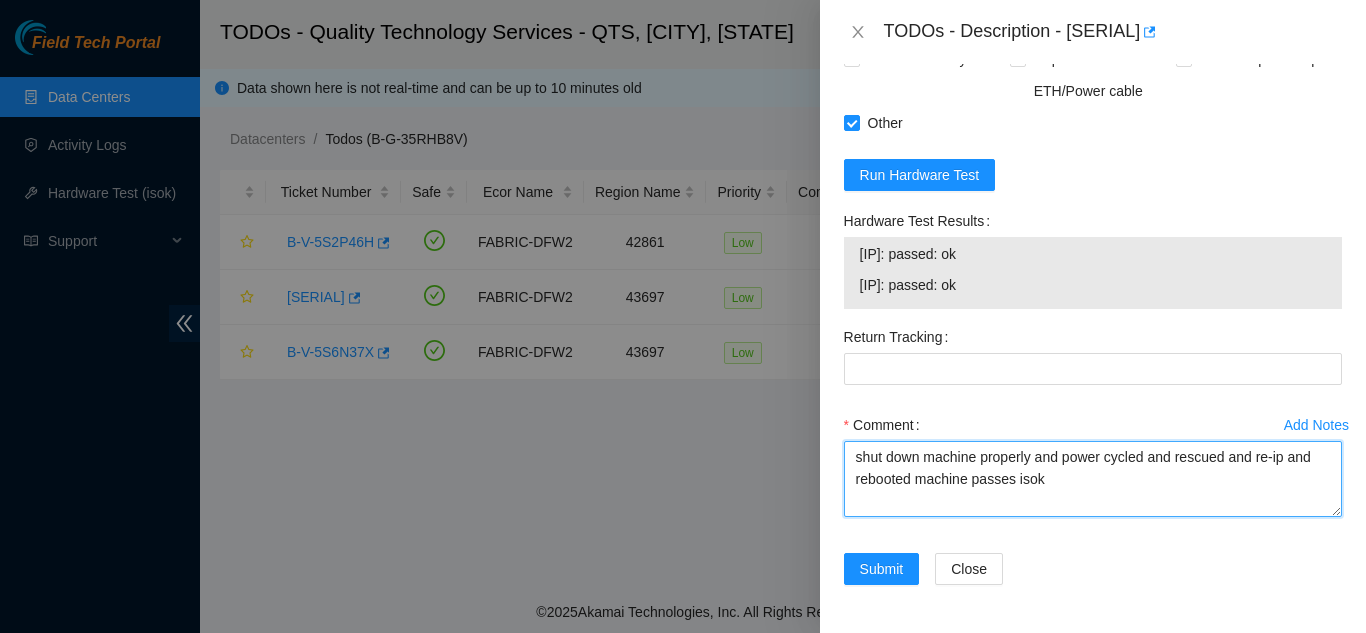 drag, startPoint x: 1047, startPoint y: 479, endPoint x: 849, endPoint y: 467, distance: 198.3633 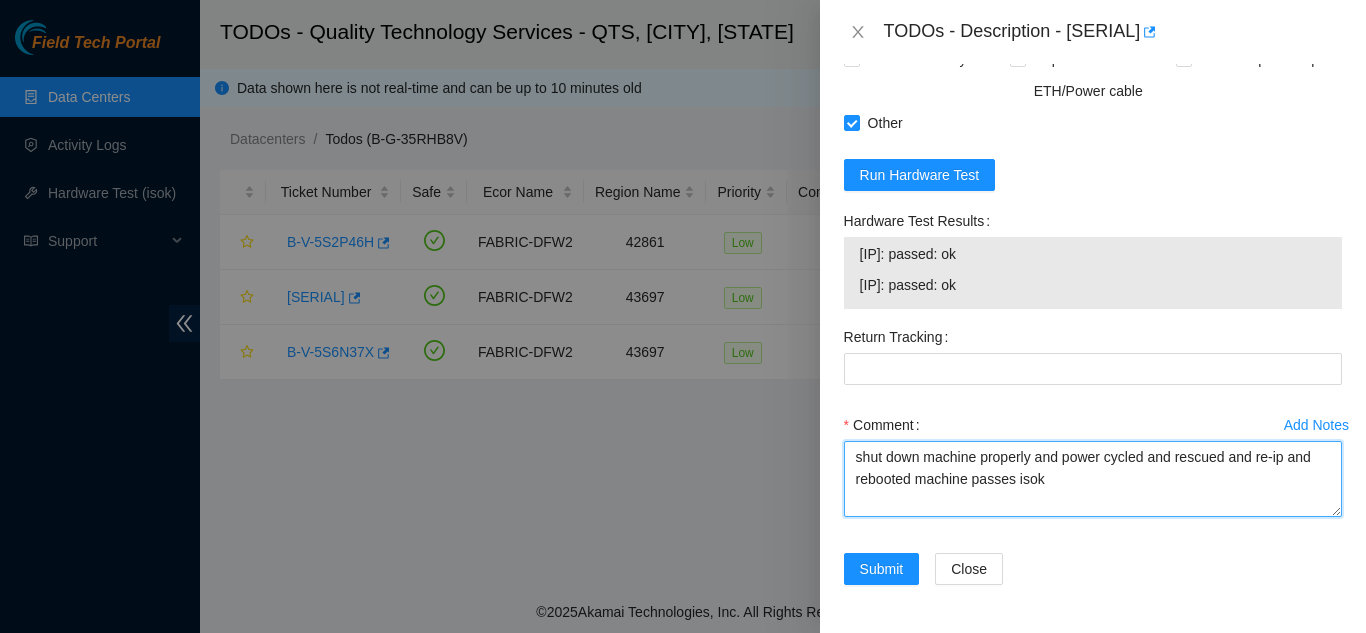 click on "shut down machine properly and power cycled and rescued and re-ip and rebooted machine passes isok" at bounding box center [1093, 479] 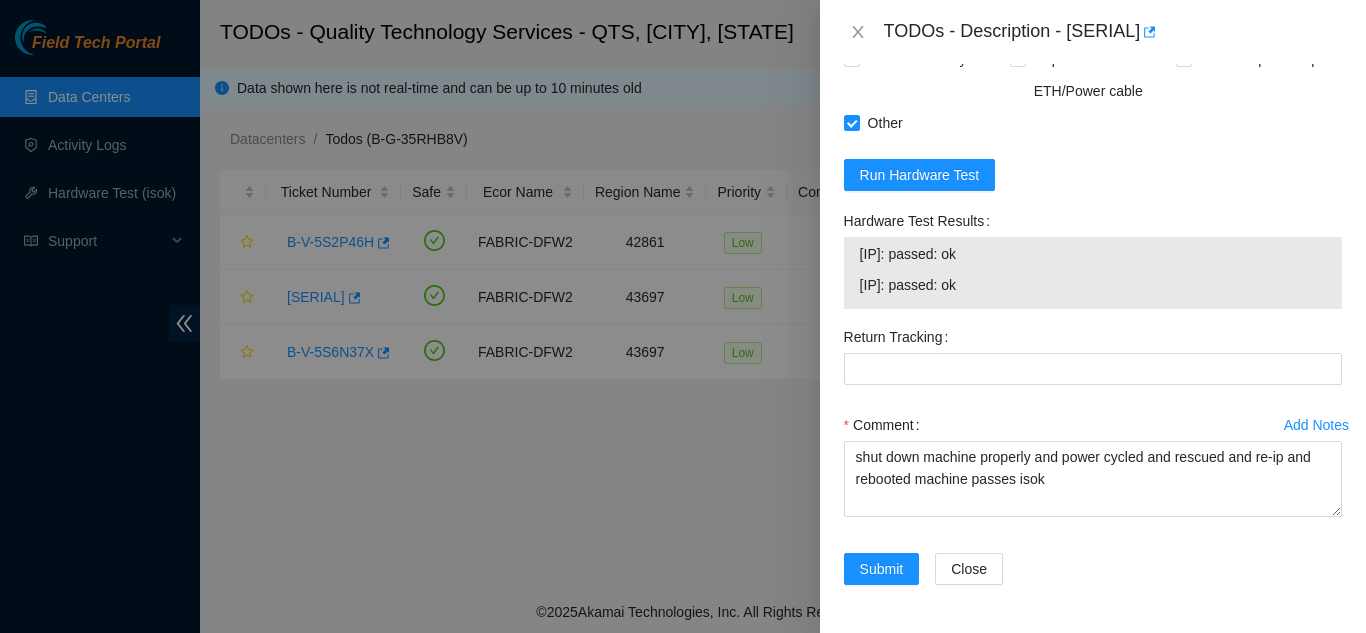 click on "Comment" at bounding box center [1093, 425] 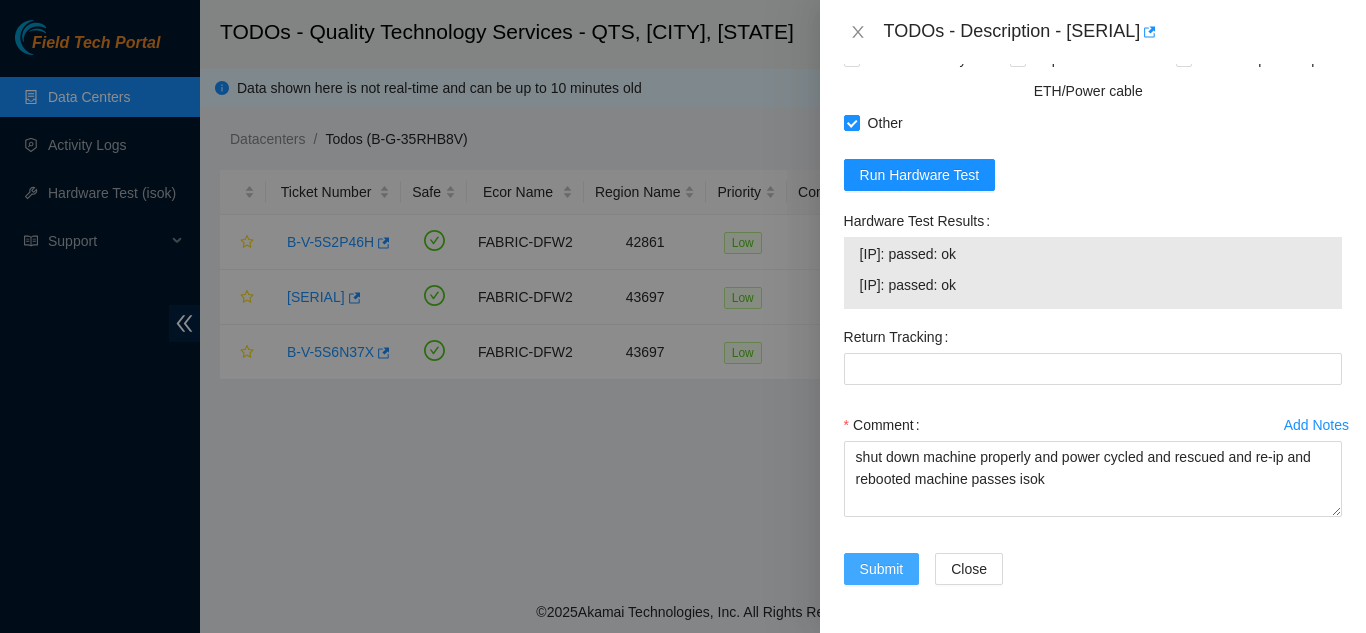 click on "Submit" at bounding box center [882, 569] 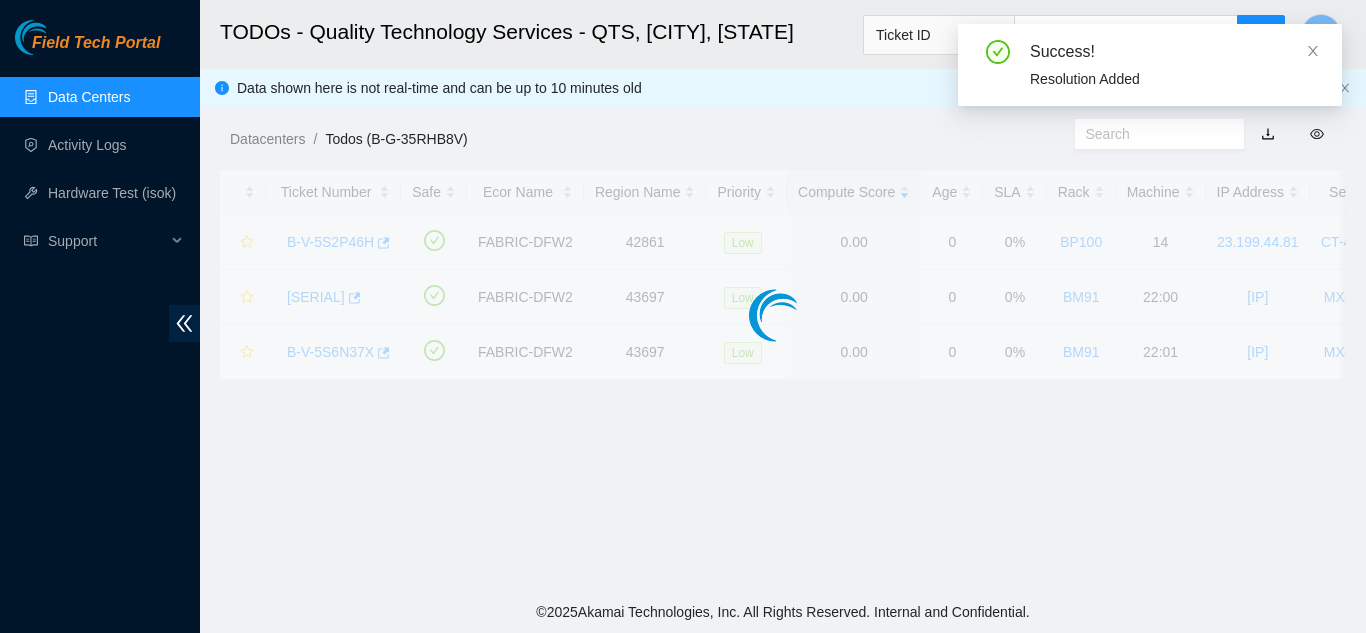 scroll, scrollTop: 613, scrollLeft: 0, axis: vertical 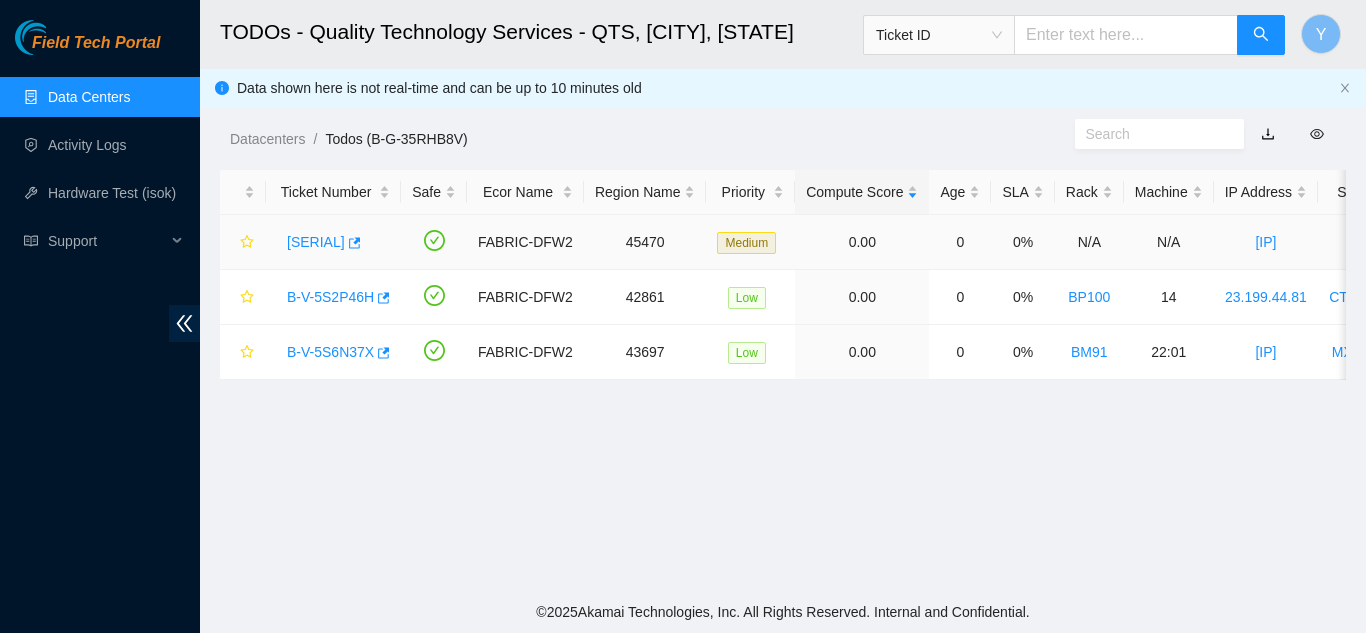 click on "[SERIAL]" at bounding box center [316, 242] 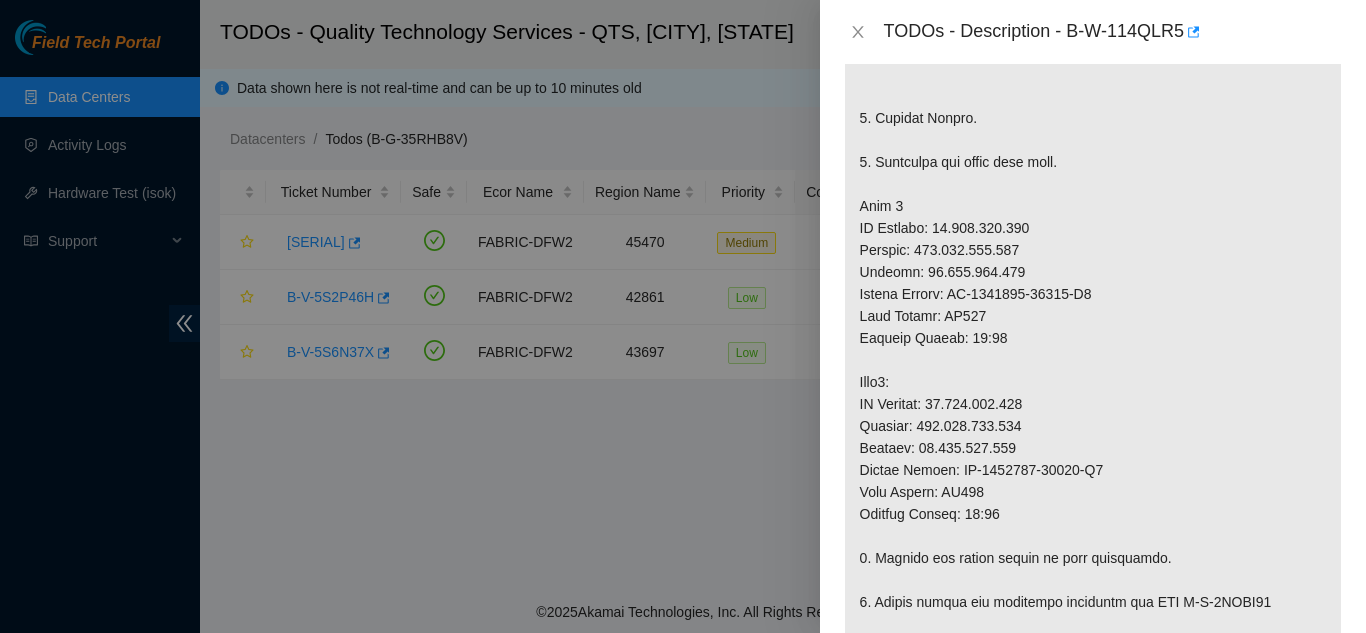 scroll, scrollTop: 634, scrollLeft: 0, axis: vertical 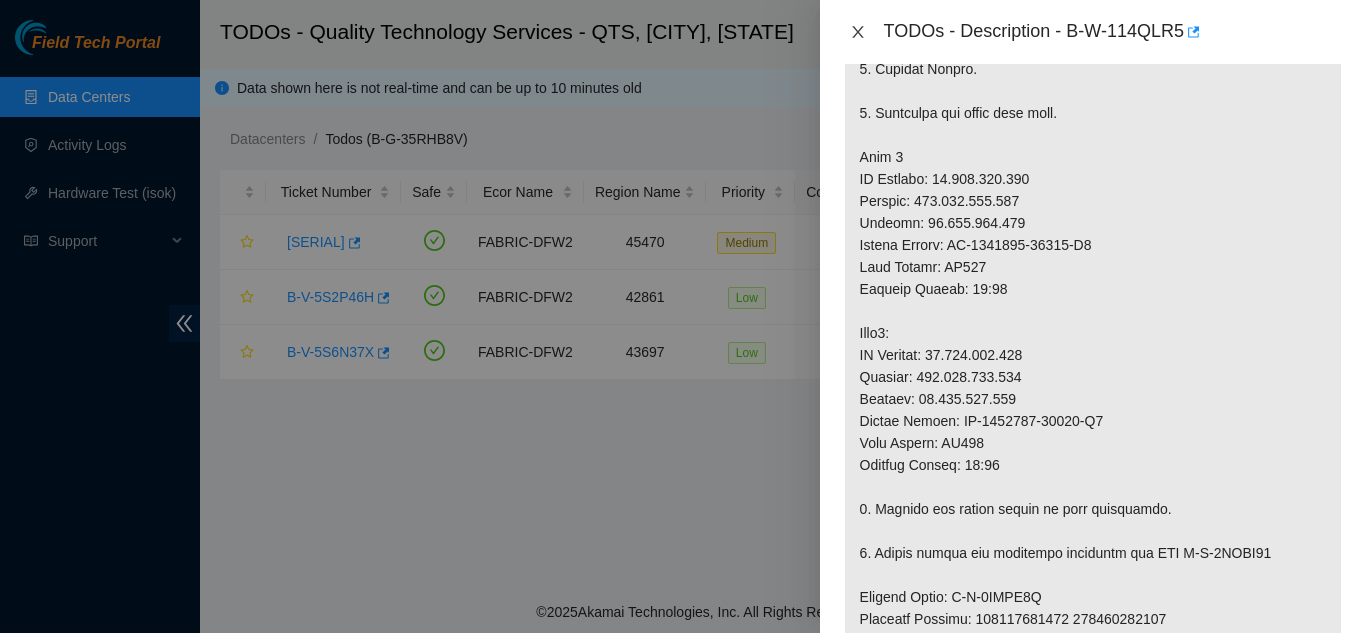 click 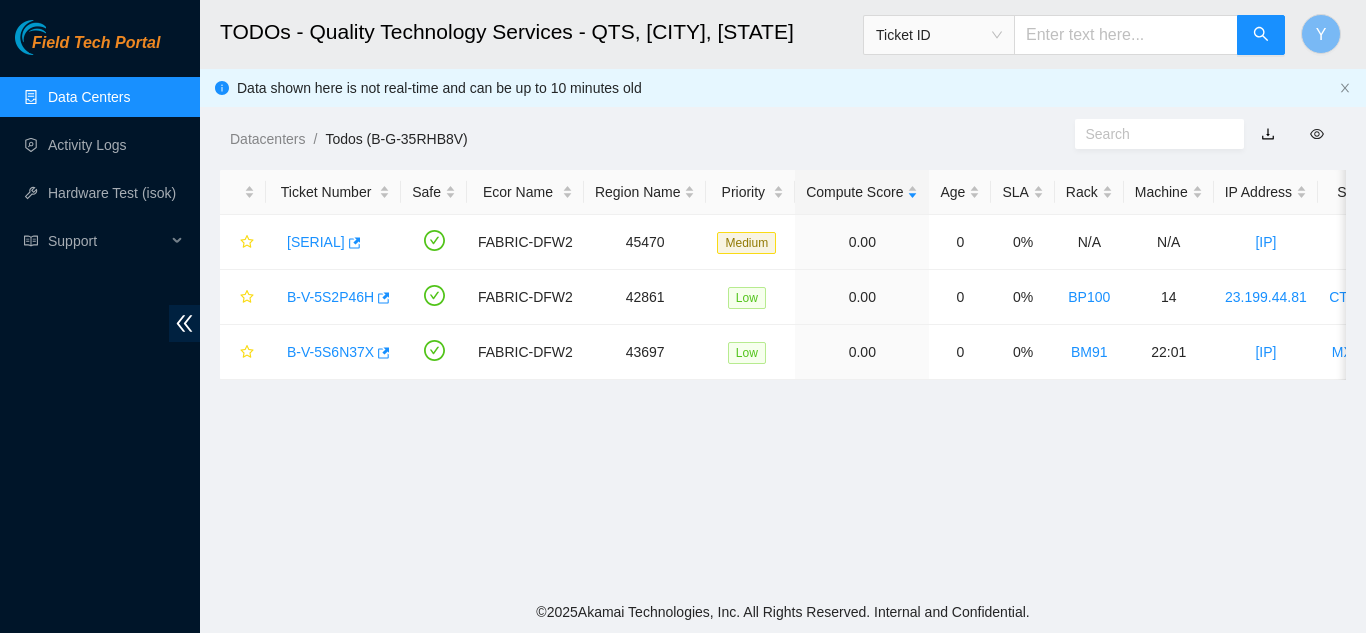 scroll, scrollTop: 687, scrollLeft: 0, axis: vertical 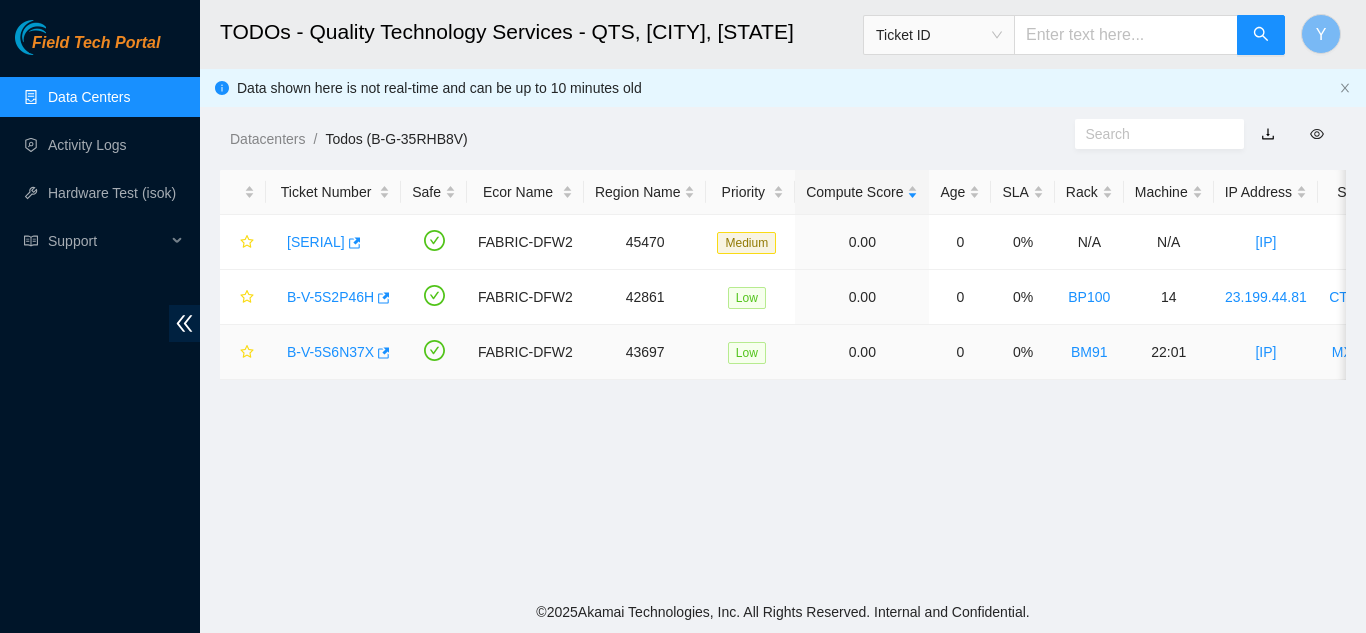 click on "B-V-5S6N37X" at bounding box center [330, 352] 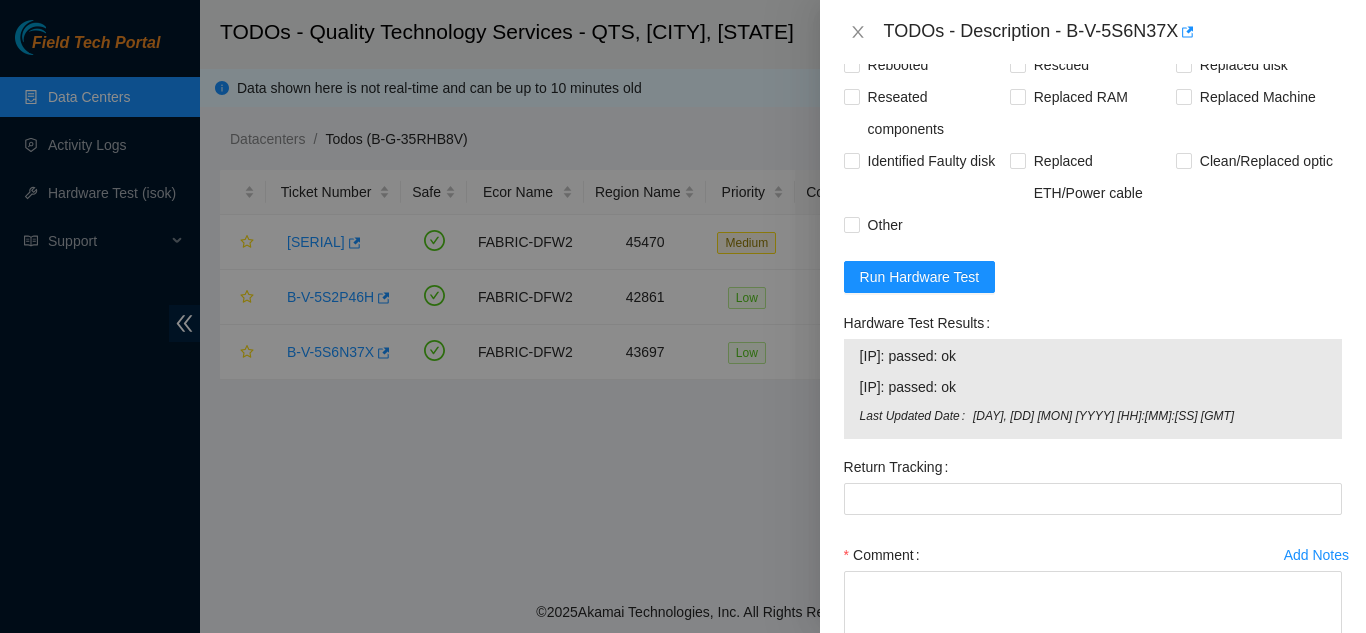 scroll, scrollTop: 814, scrollLeft: 0, axis: vertical 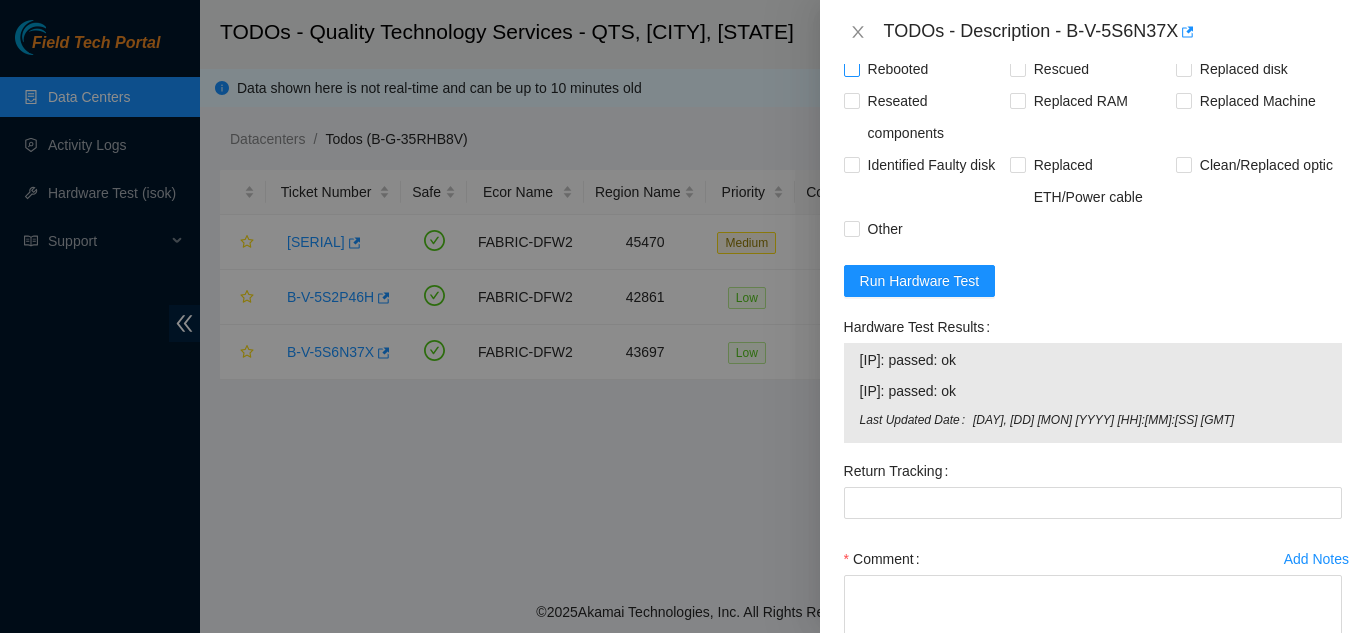 click on "Rebooted" at bounding box center [851, 68] 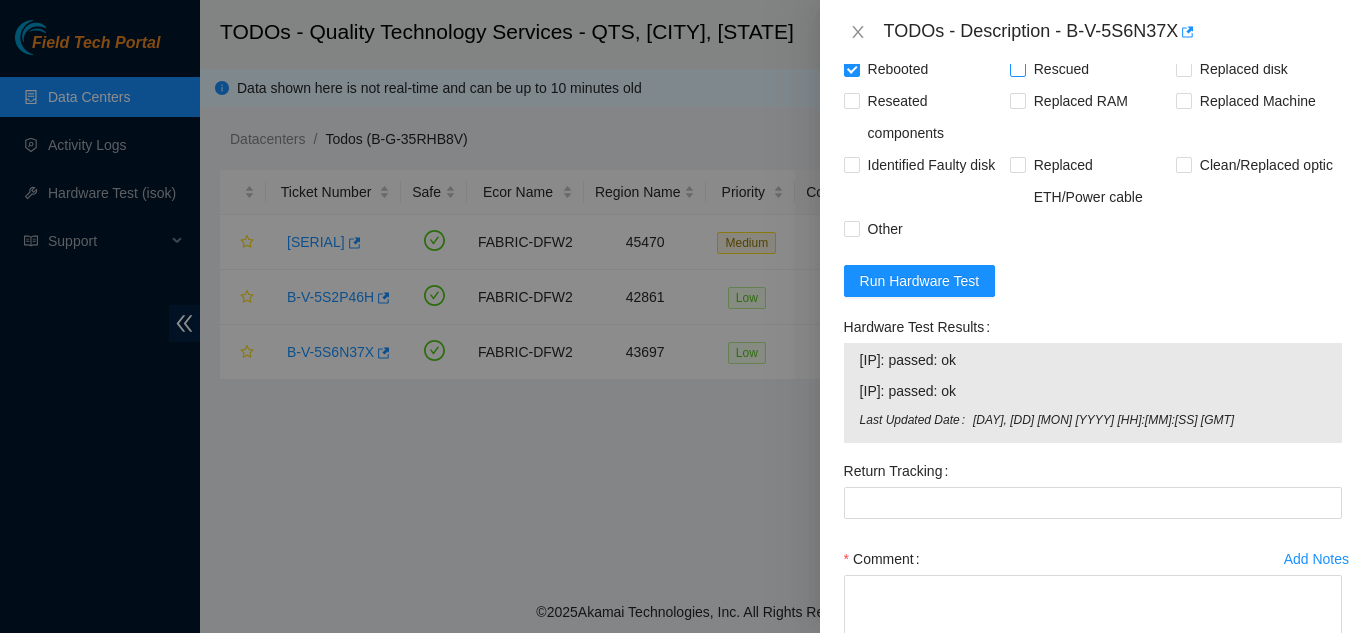 click on "Rescued" at bounding box center [1017, 68] 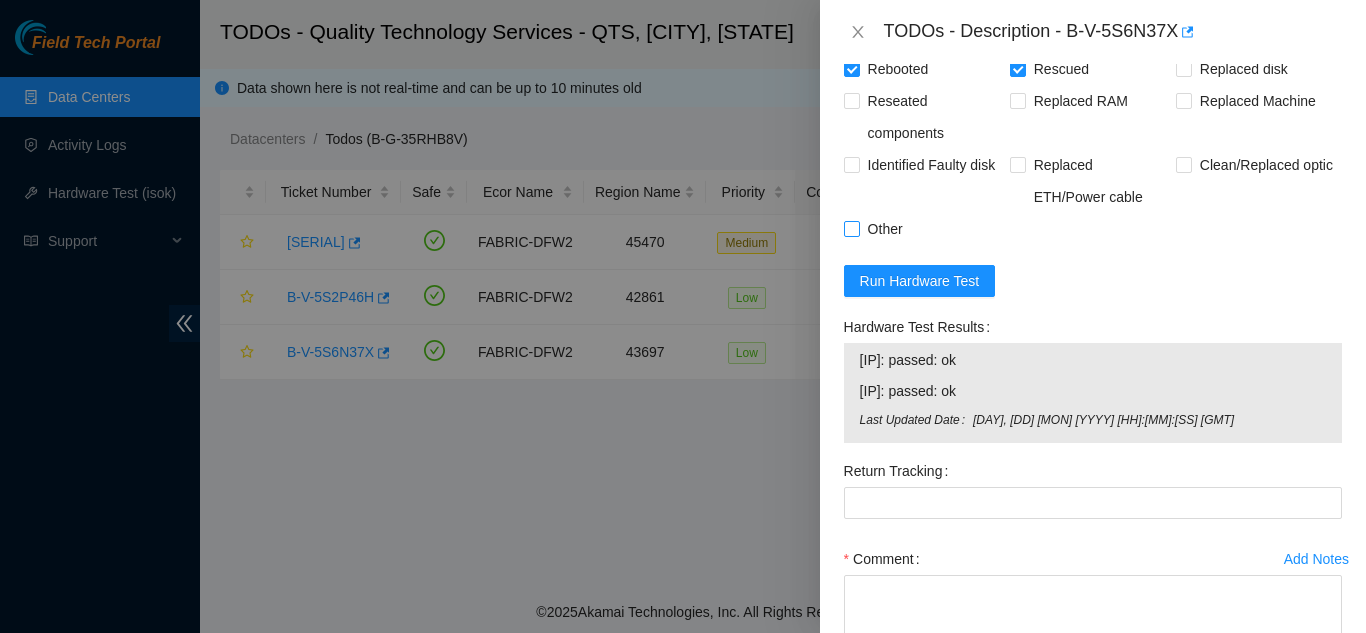 click on "Other" at bounding box center (851, 228) 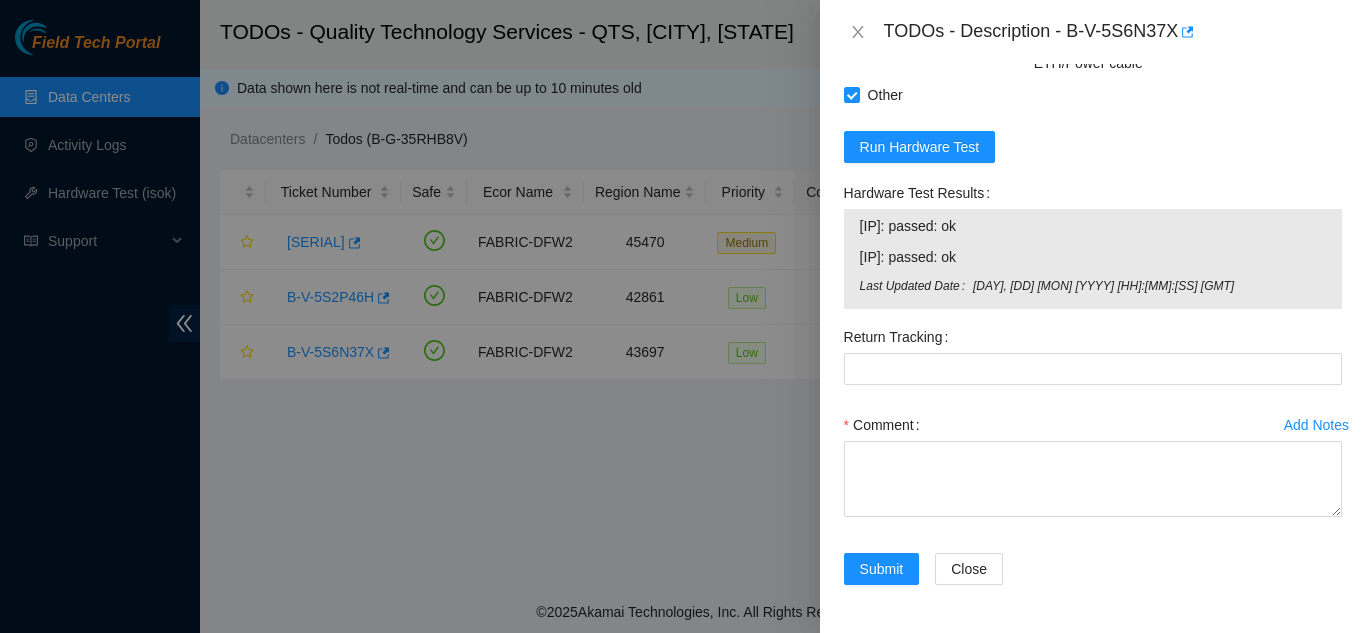 scroll, scrollTop: 1014, scrollLeft: 0, axis: vertical 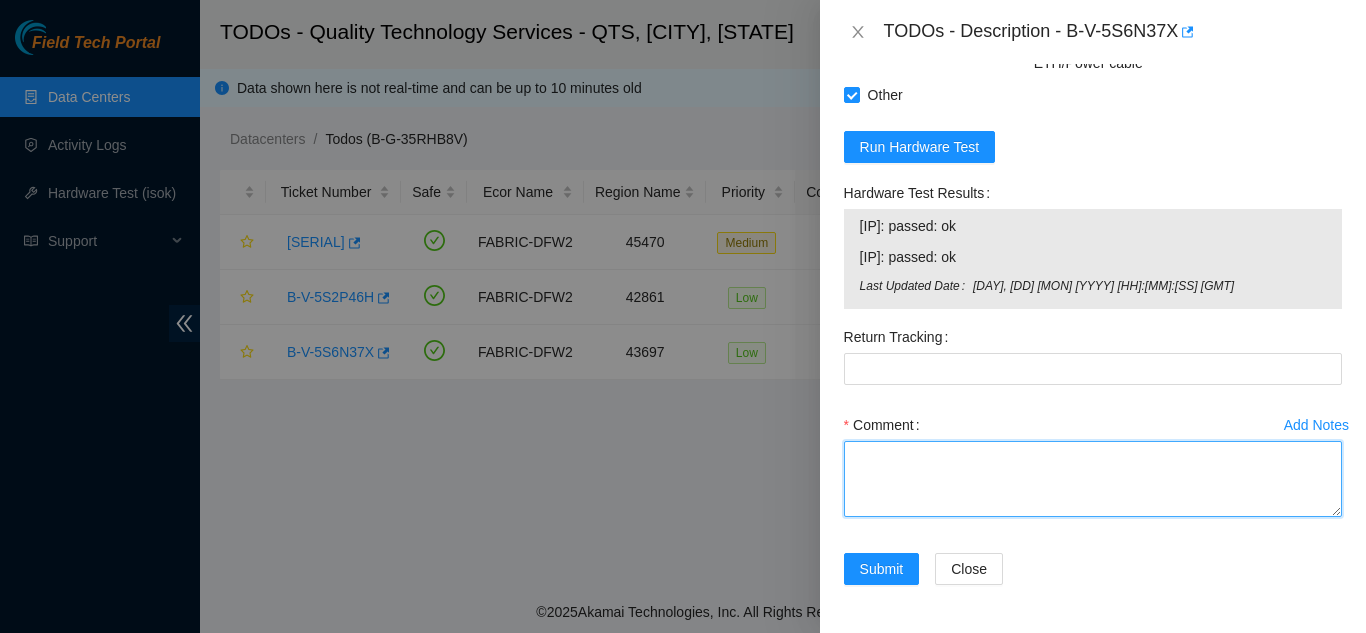 click on "Comment" at bounding box center [1093, 479] 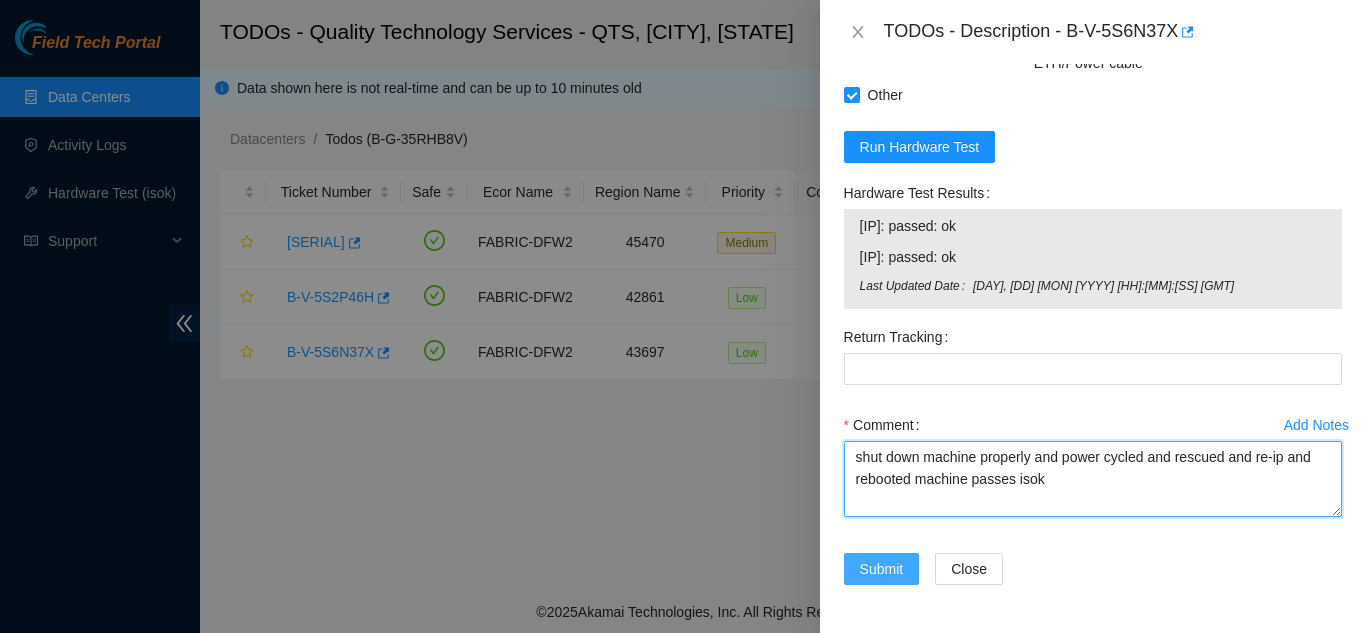 type on "shut down machine properly and power cycled and rescued and re-ip and rebooted machine passes isok" 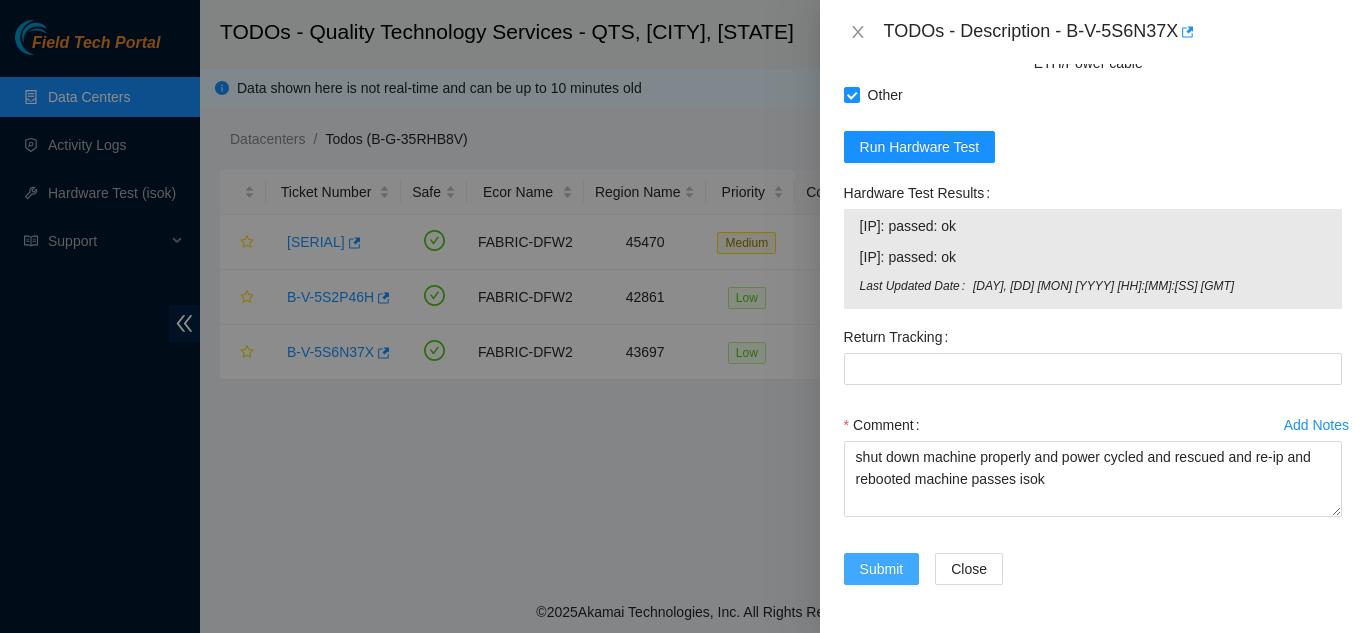 click on "Submit" at bounding box center [882, 569] 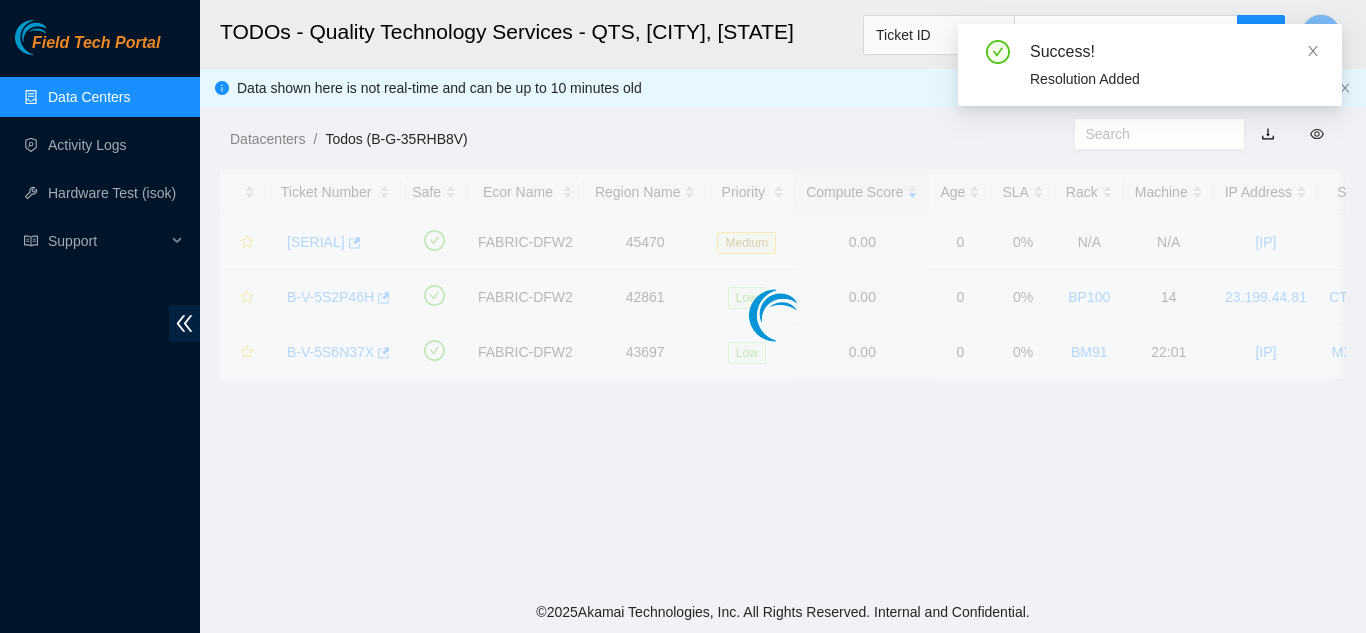 scroll, scrollTop: 613, scrollLeft: 0, axis: vertical 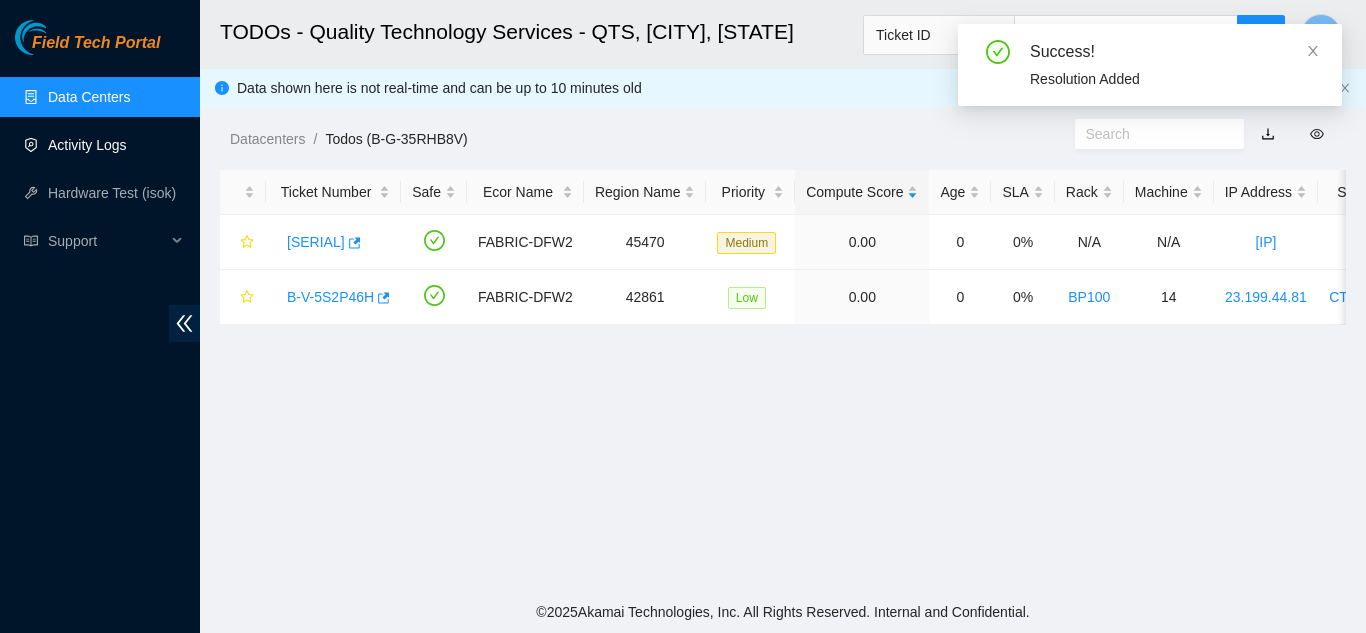 click on "Activity Logs" at bounding box center [87, 145] 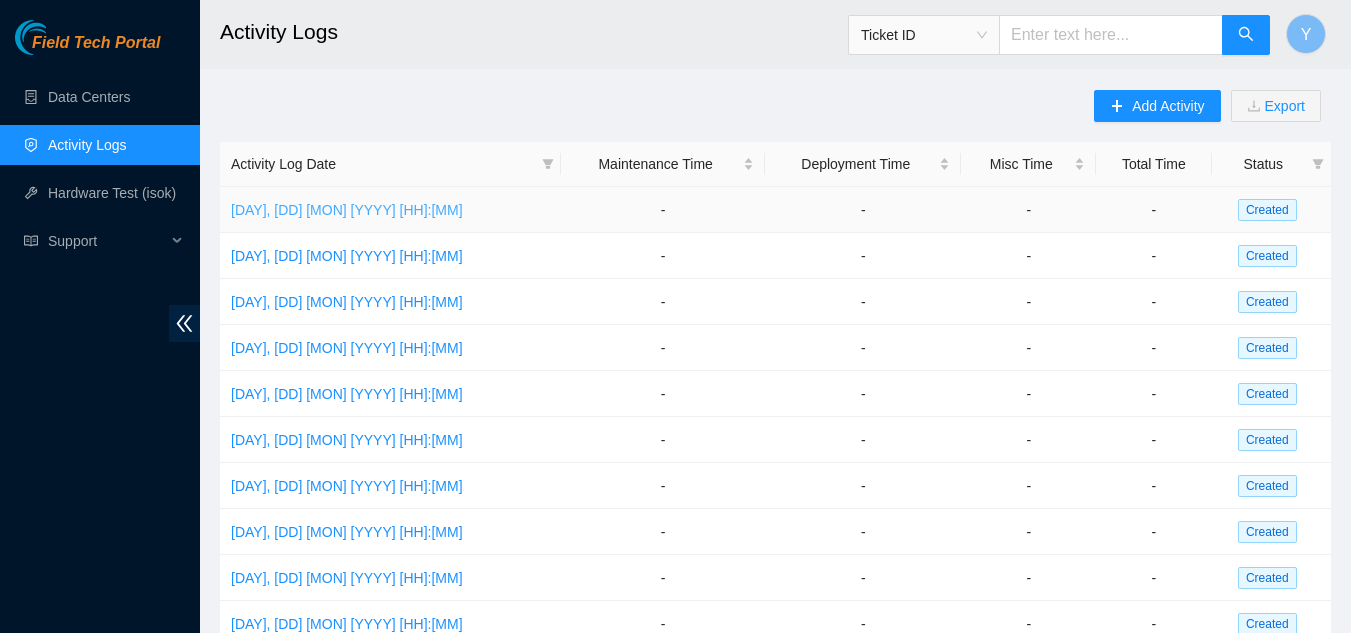 click on "[DAY], [DD] [MON] [YYYY] [HH]:[MM]" at bounding box center (347, 210) 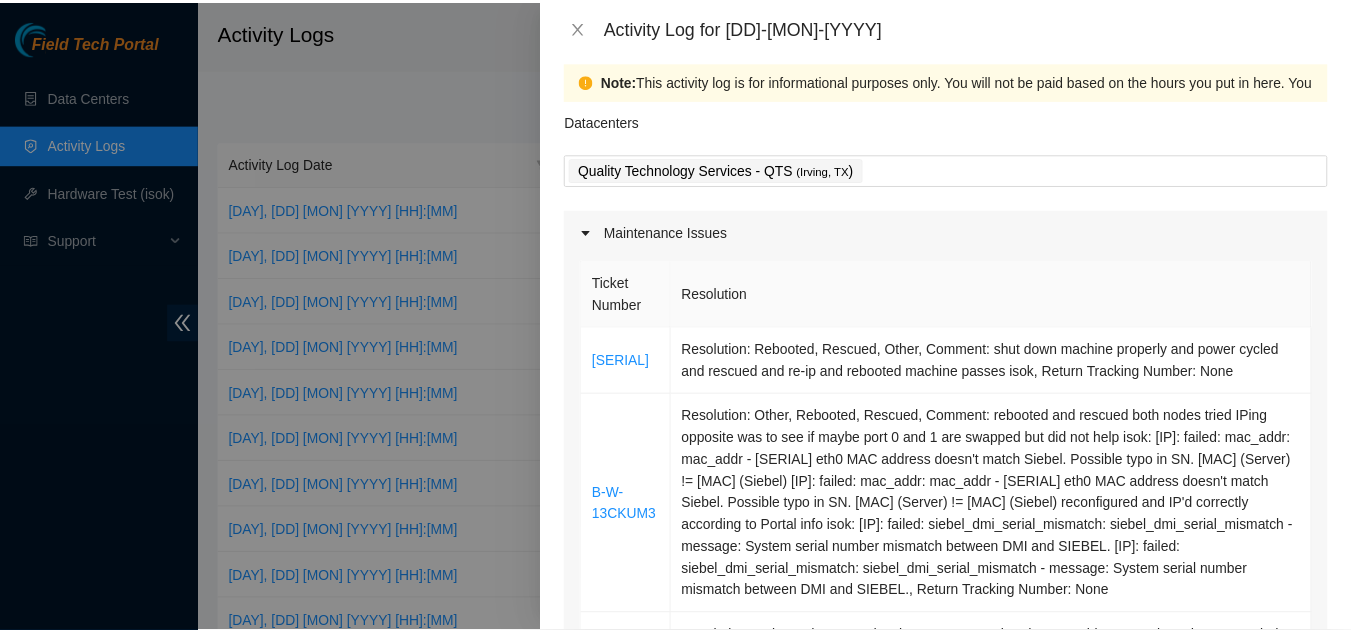 scroll, scrollTop: 0, scrollLeft: 0, axis: both 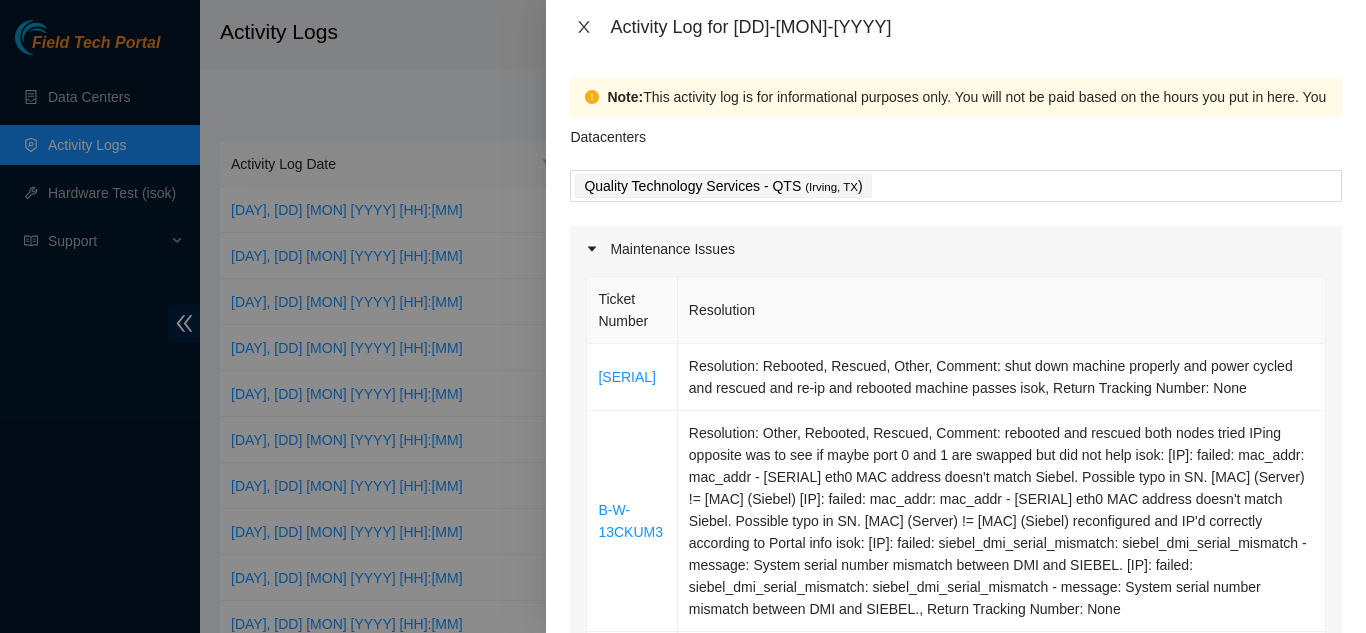 click 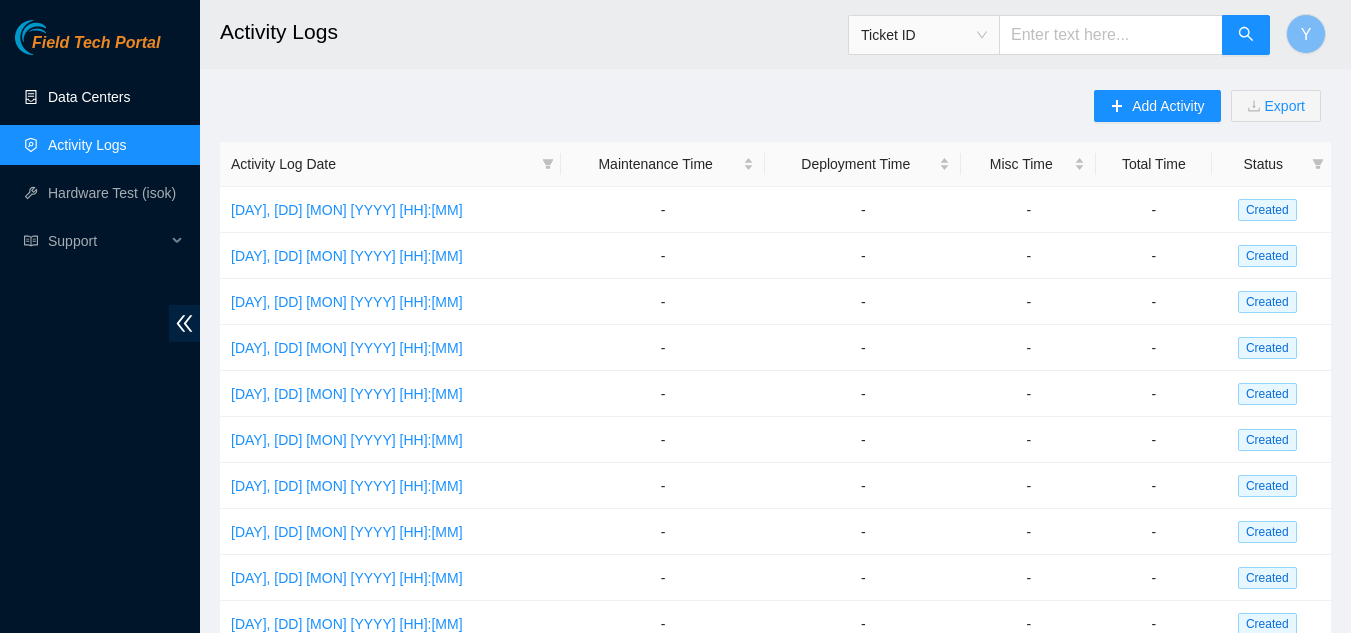 click on "Data Centers" at bounding box center [89, 97] 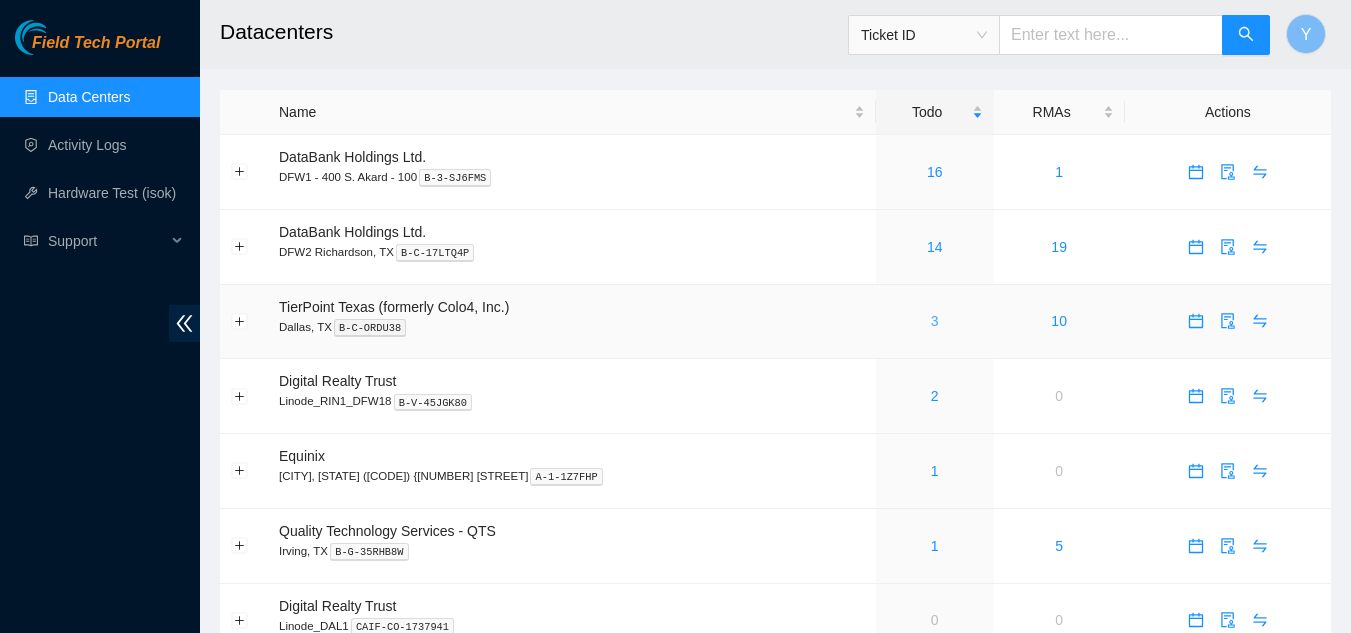click on "3" at bounding box center [935, 321] 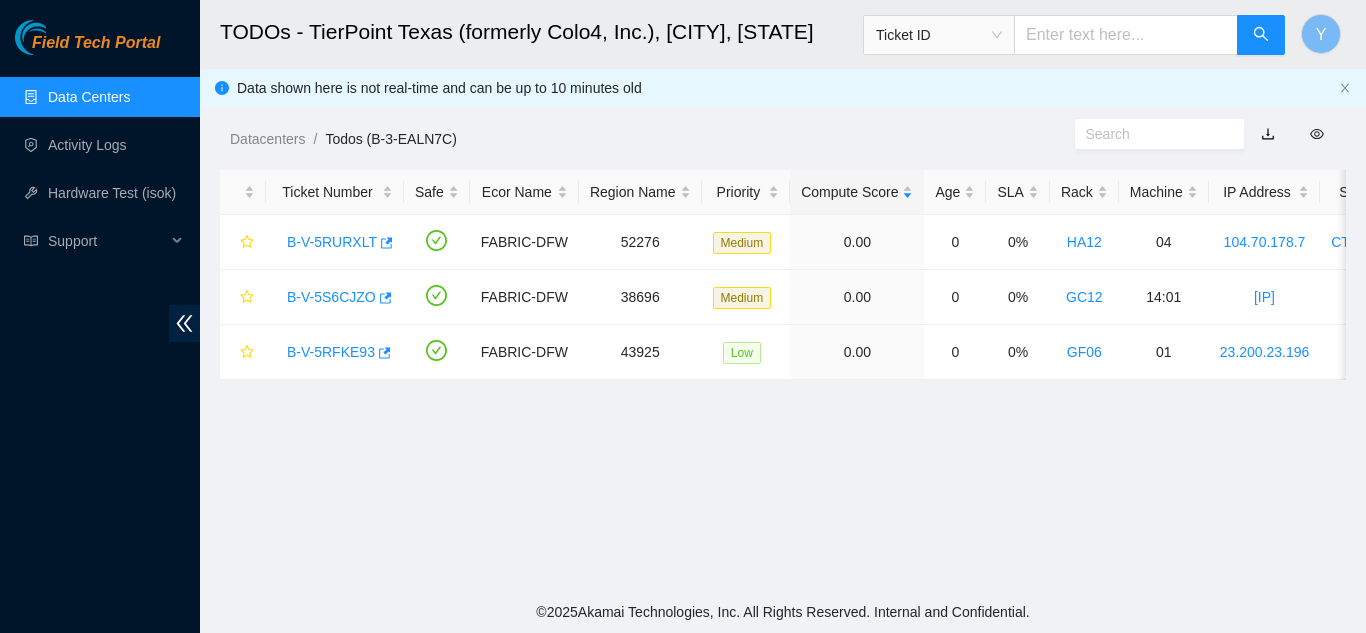 click on "Data Centers" at bounding box center (89, 97) 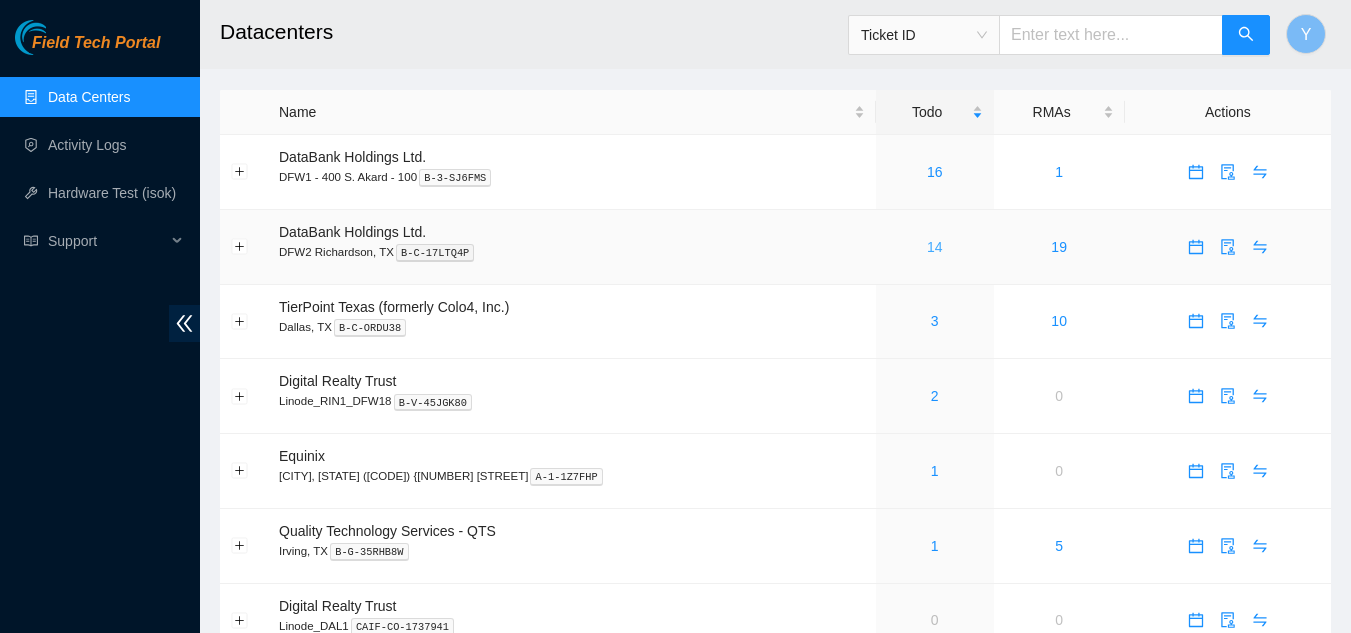 click on "14" at bounding box center (935, 247) 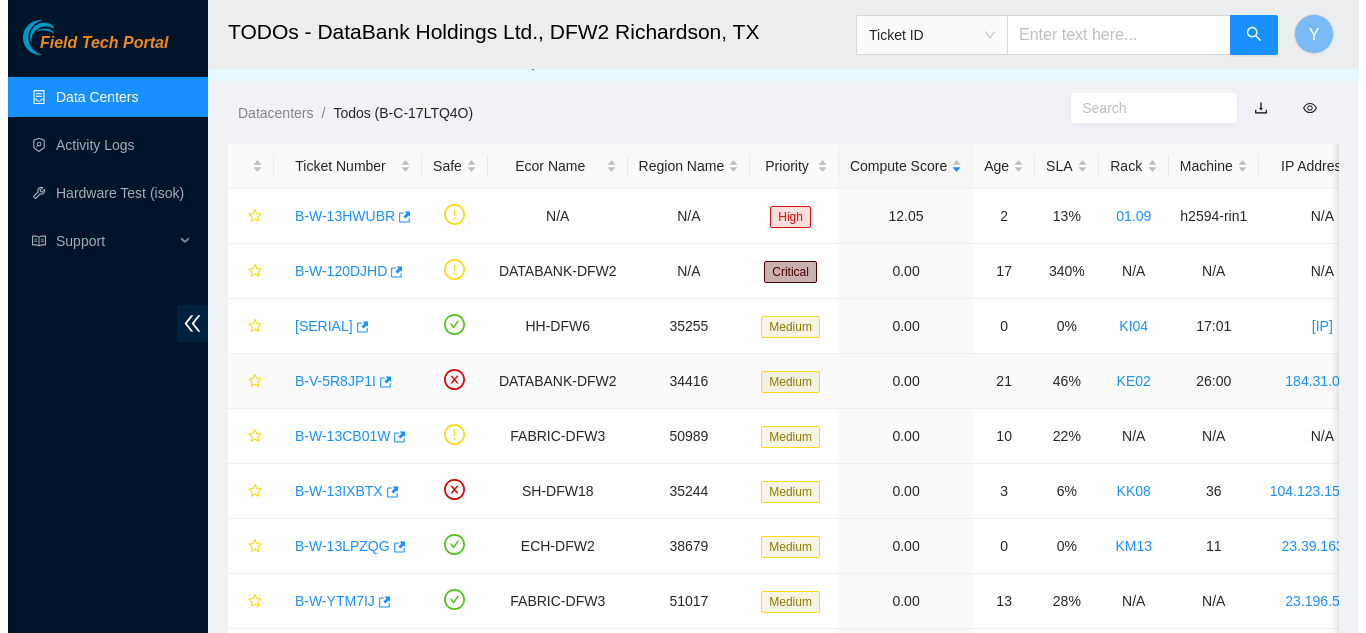 scroll, scrollTop: 0, scrollLeft: 0, axis: both 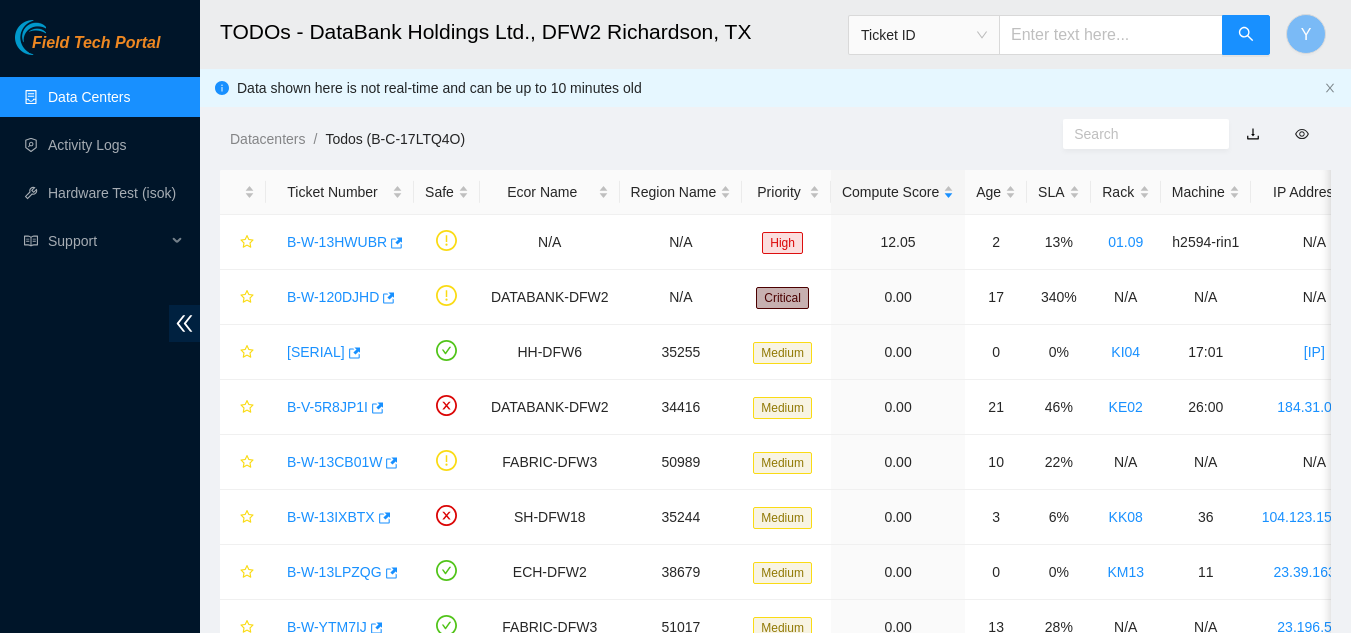 click on "Data Centers" at bounding box center (89, 97) 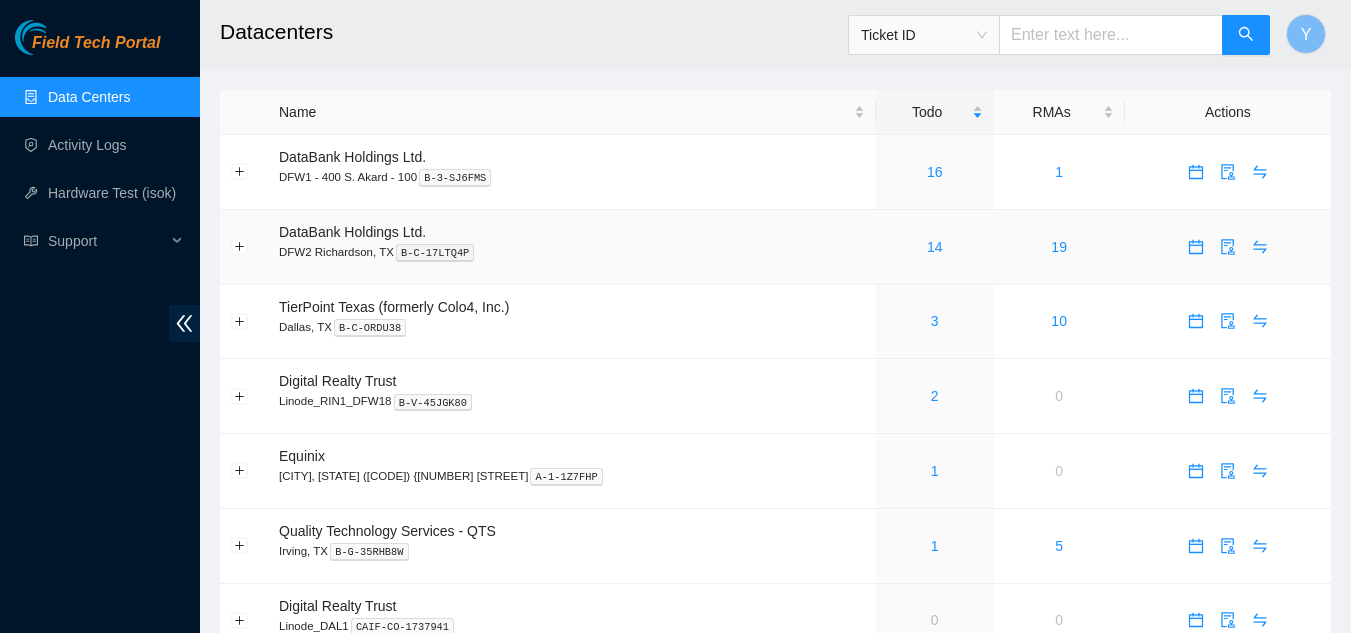 click on "DataBank Holdings Ltd." at bounding box center (352, 232) 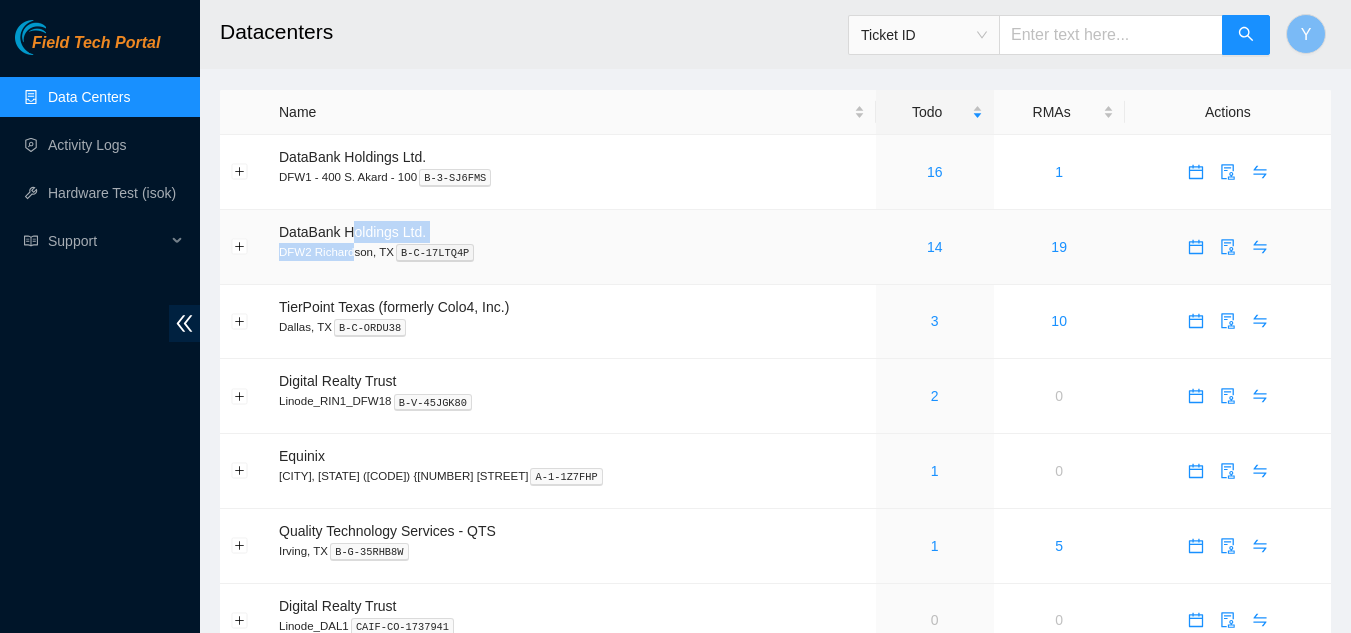 drag, startPoint x: 350, startPoint y: 241, endPoint x: 377, endPoint y: 231, distance: 28.79236 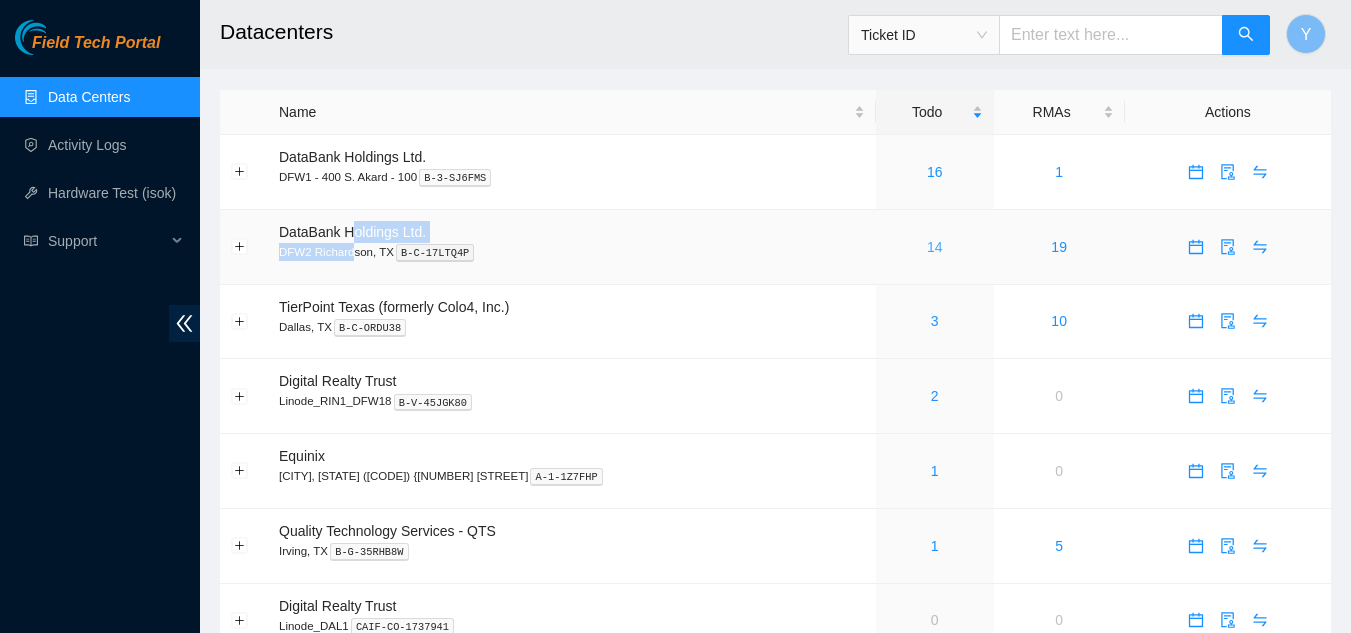 click on "14" at bounding box center (935, 247) 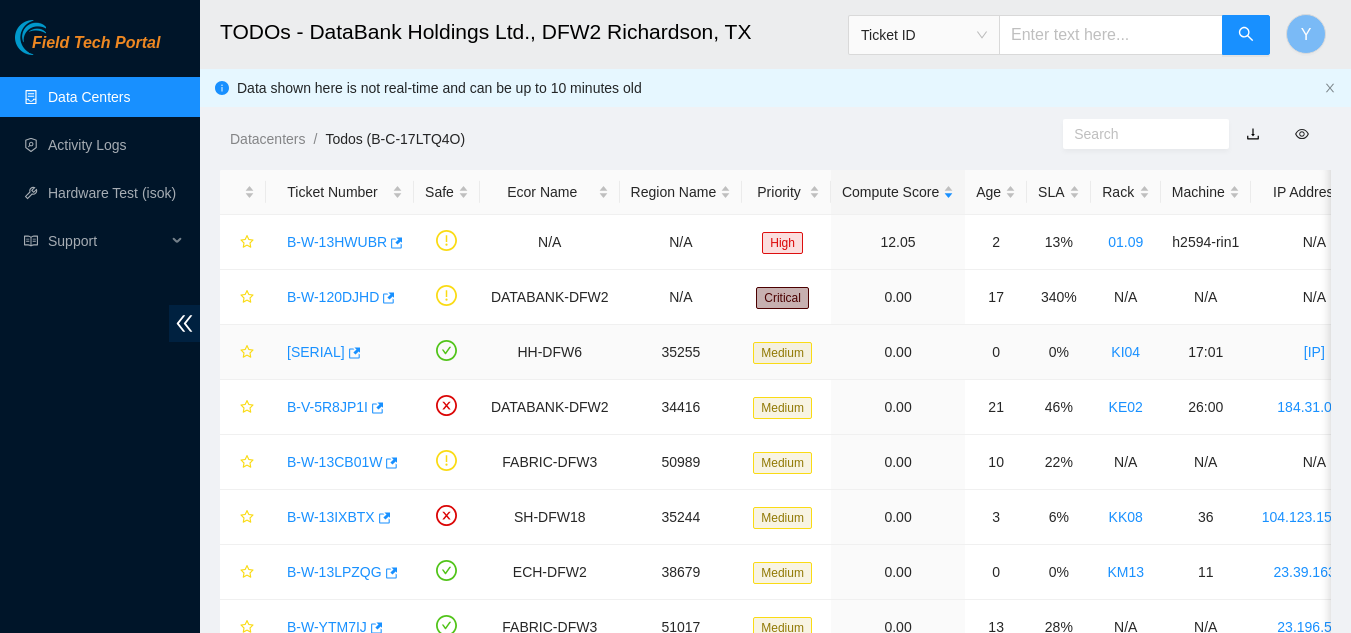 click on "[SERIAL]" at bounding box center [316, 352] 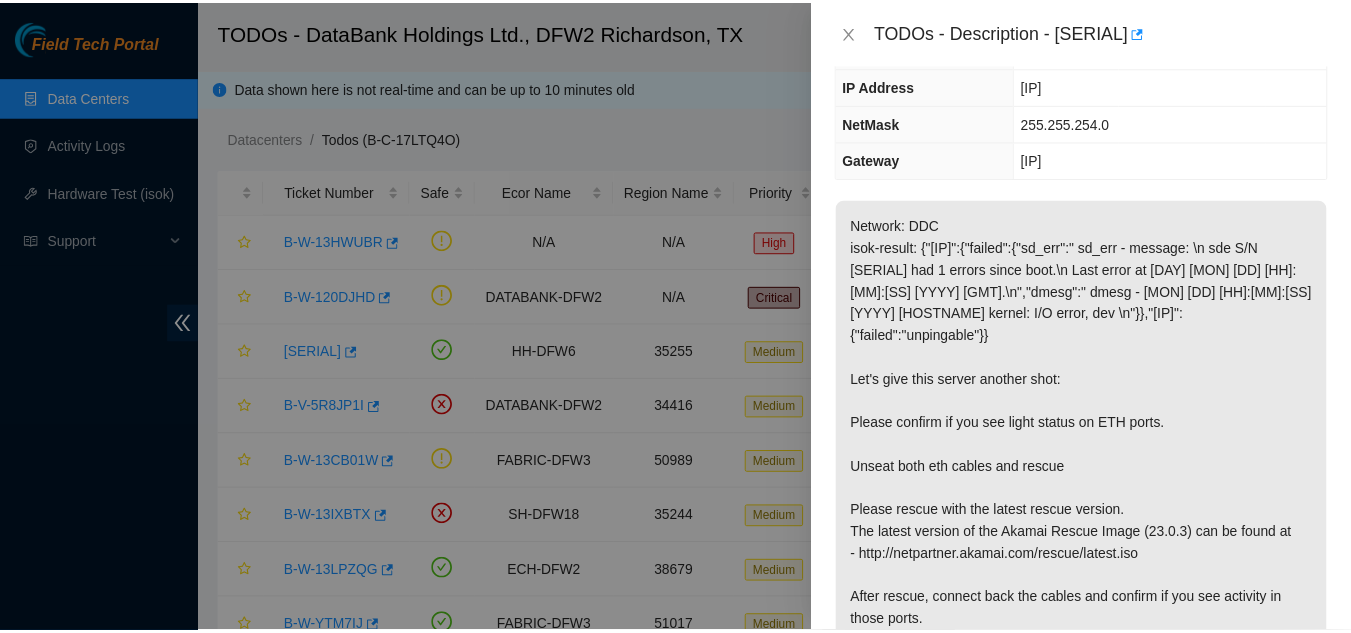 scroll, scrollTop: 200, scrollLeft: 0, axis: vertical 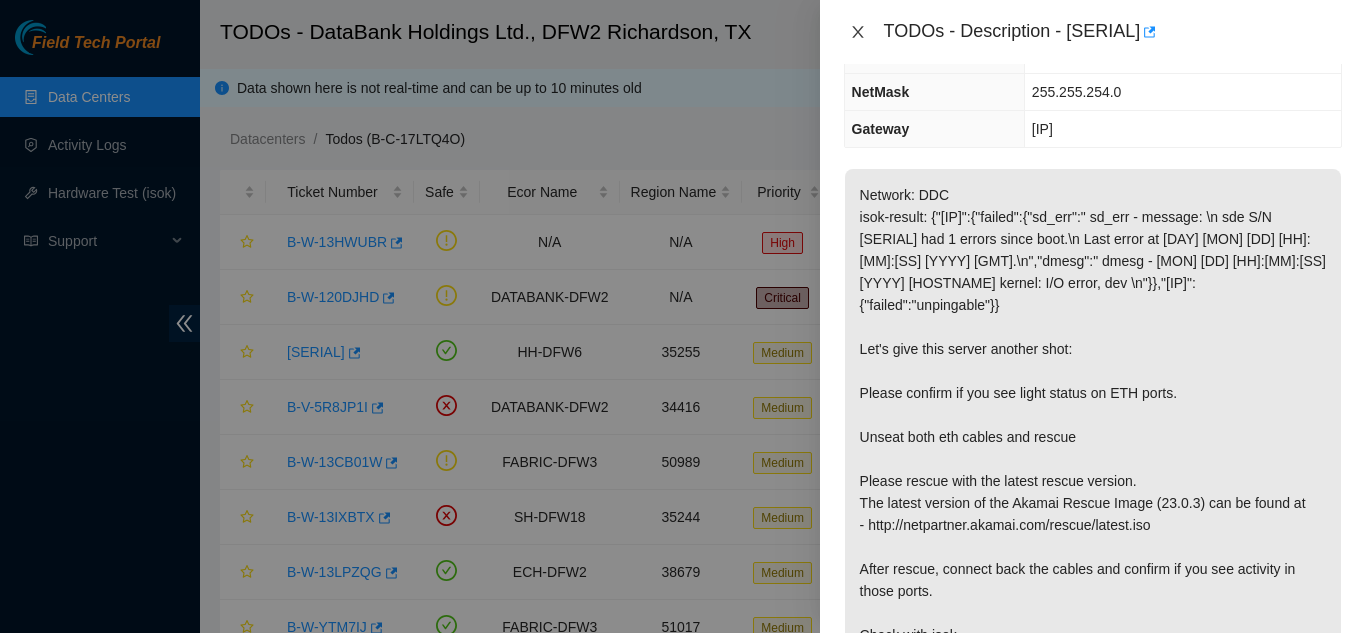 click 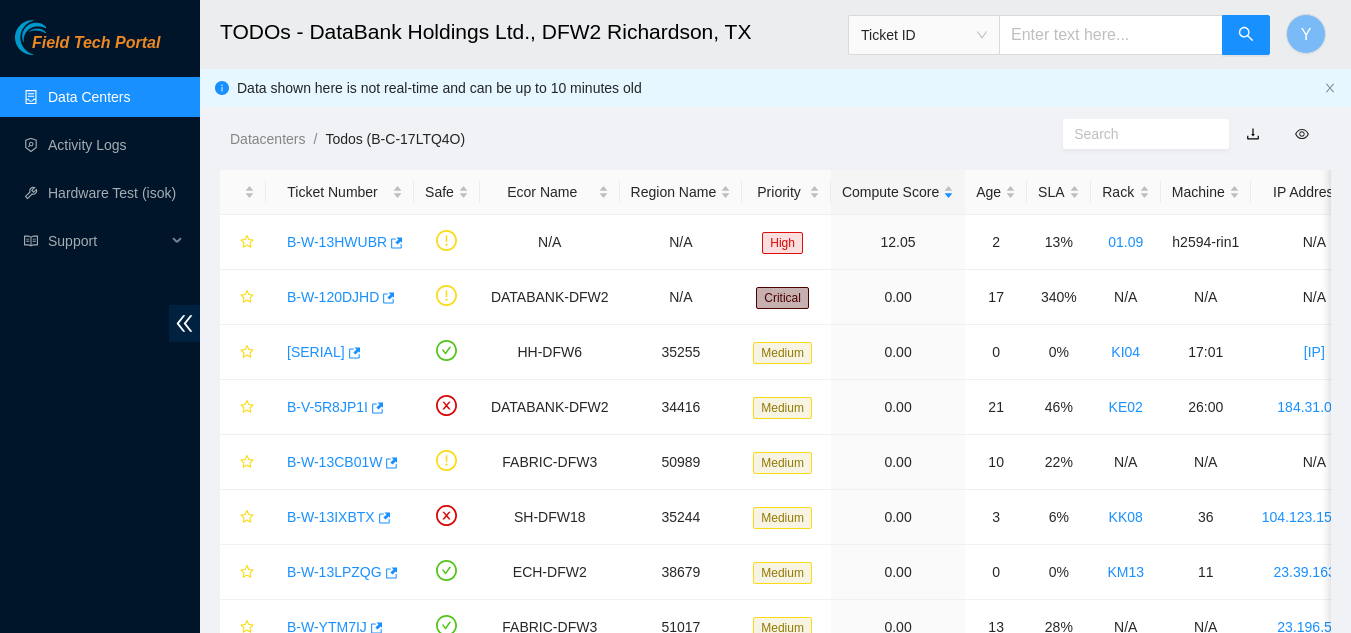 scroll, scrollTop: 266, scrollLeft: 0, axis: vertical 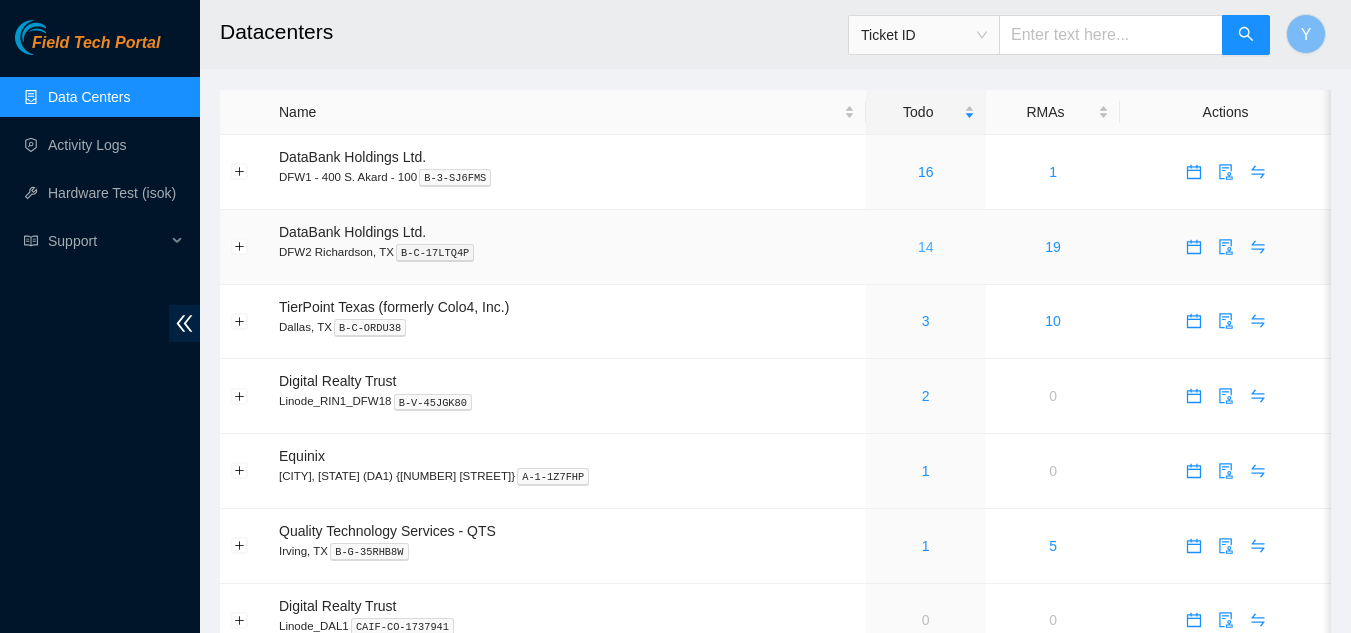 click on "14" at bounding box center [926, 247] 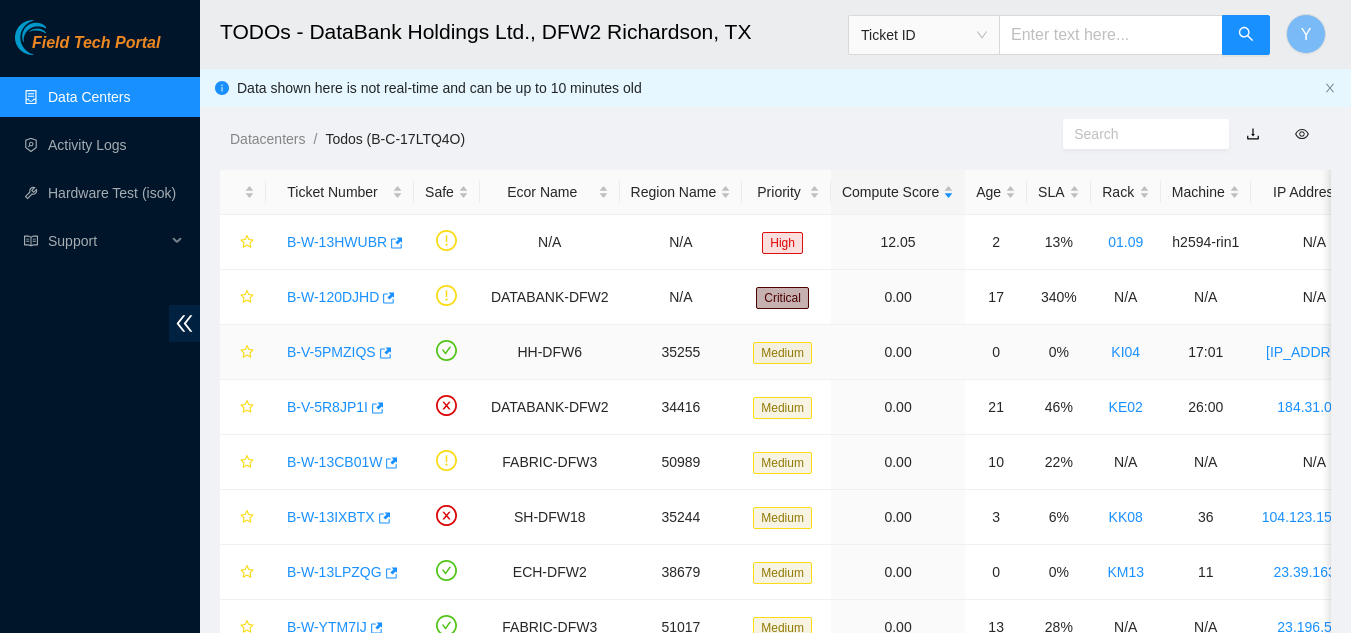 click on "[SERIAL]" at bounding box center (331, 352) 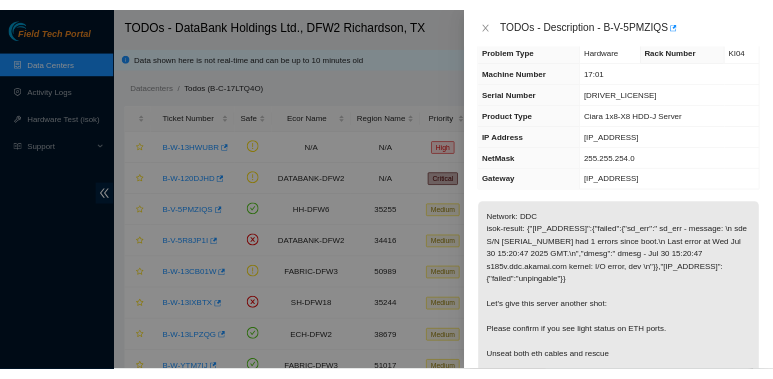 scroll, scrollTop: 0, scrollLeft: 0, axis: both 